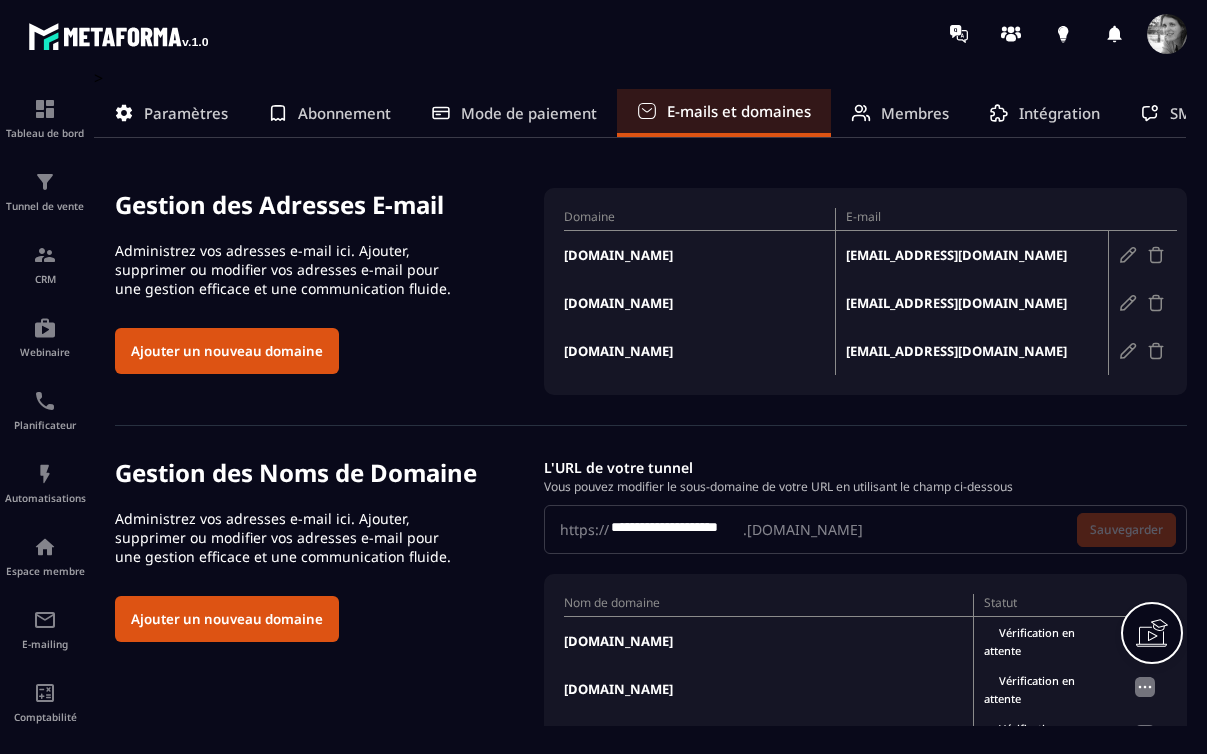 scroll, scrollTop: 0, scrollLeft: 0, axis: both 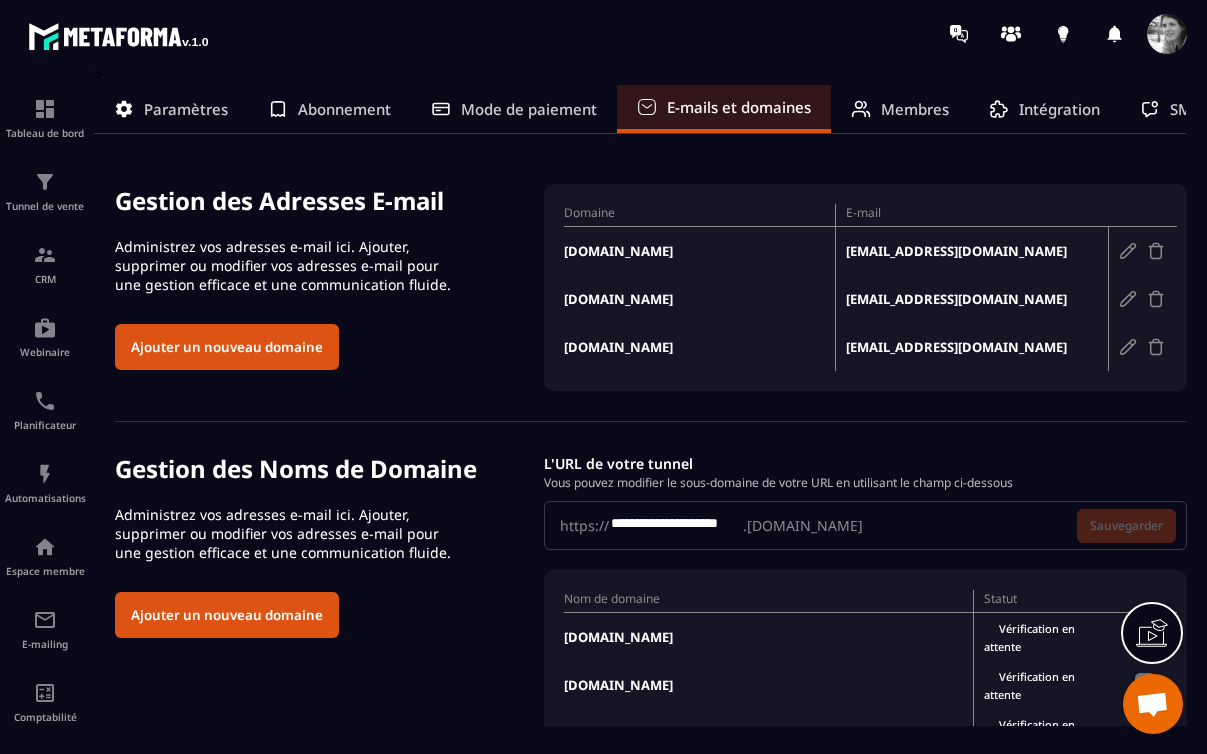 click on "[DOMAIN_NAME]" at bounding box center (700, 251) 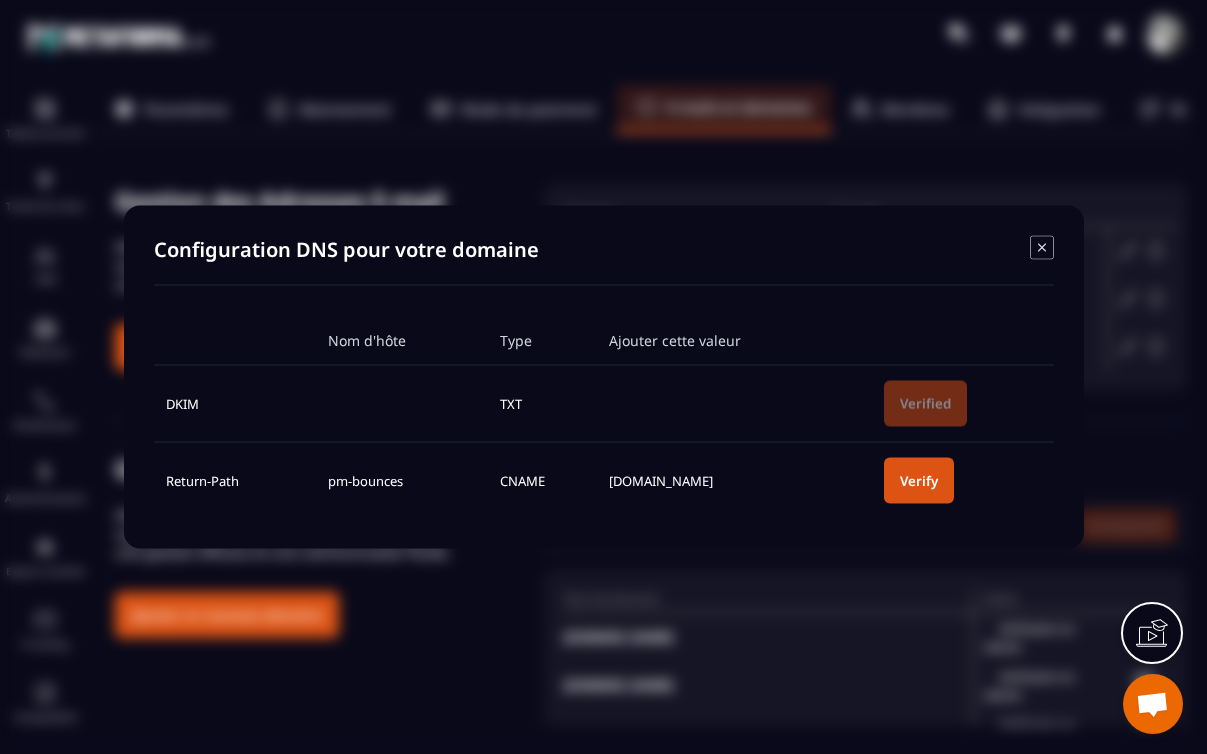 click 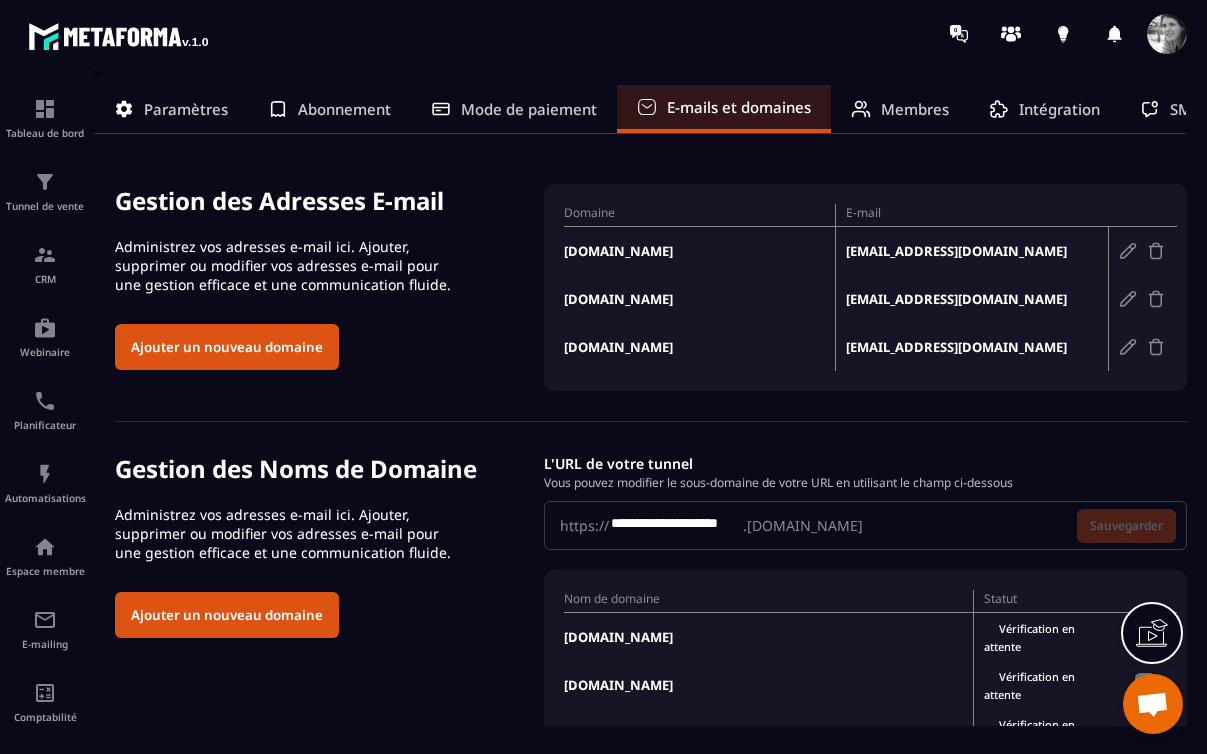 click on "Nom de domaine" at bounding box center (768, 601) 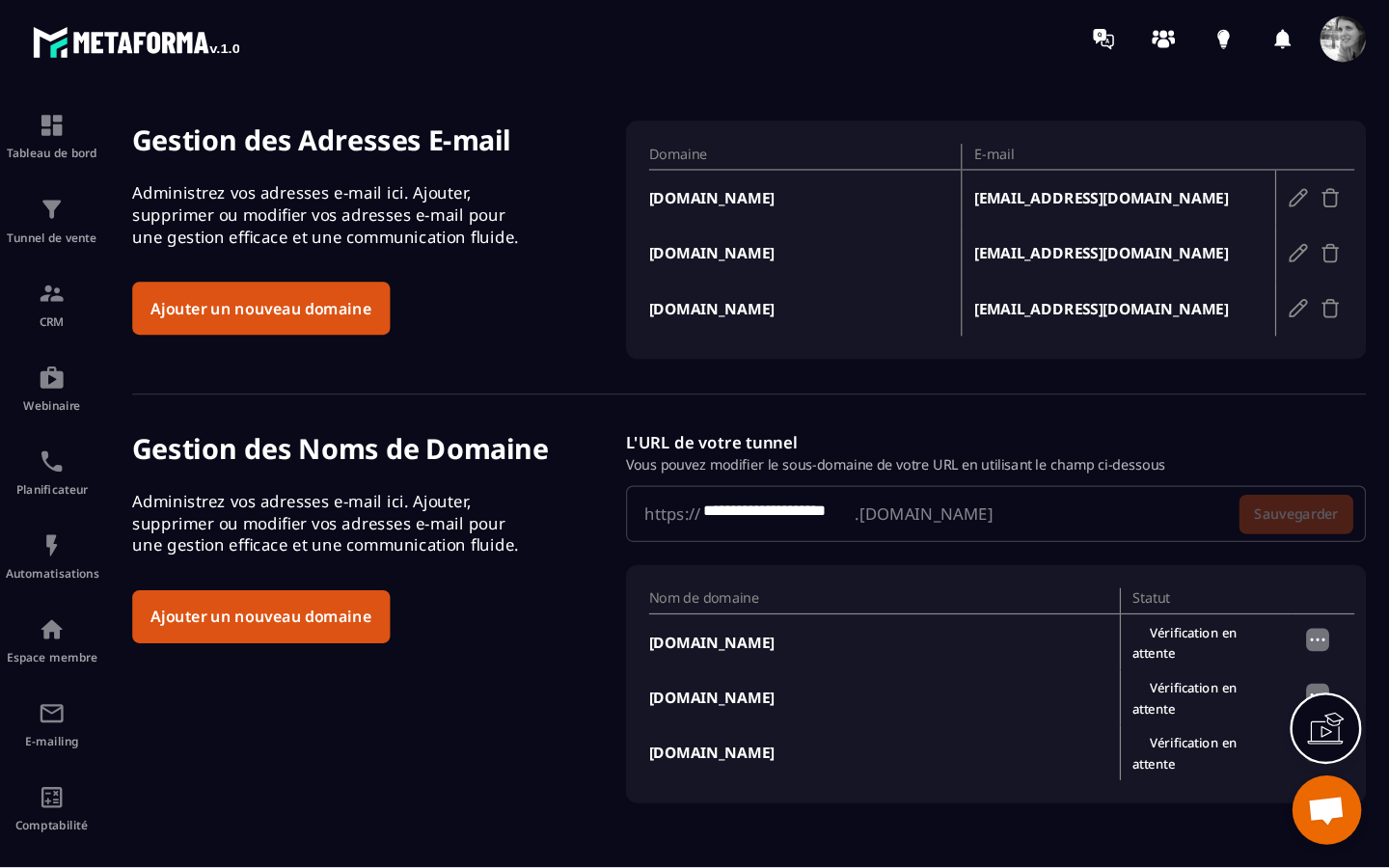 scroll, scrollTop: 82, scrollLeft: 0, axis: vertical 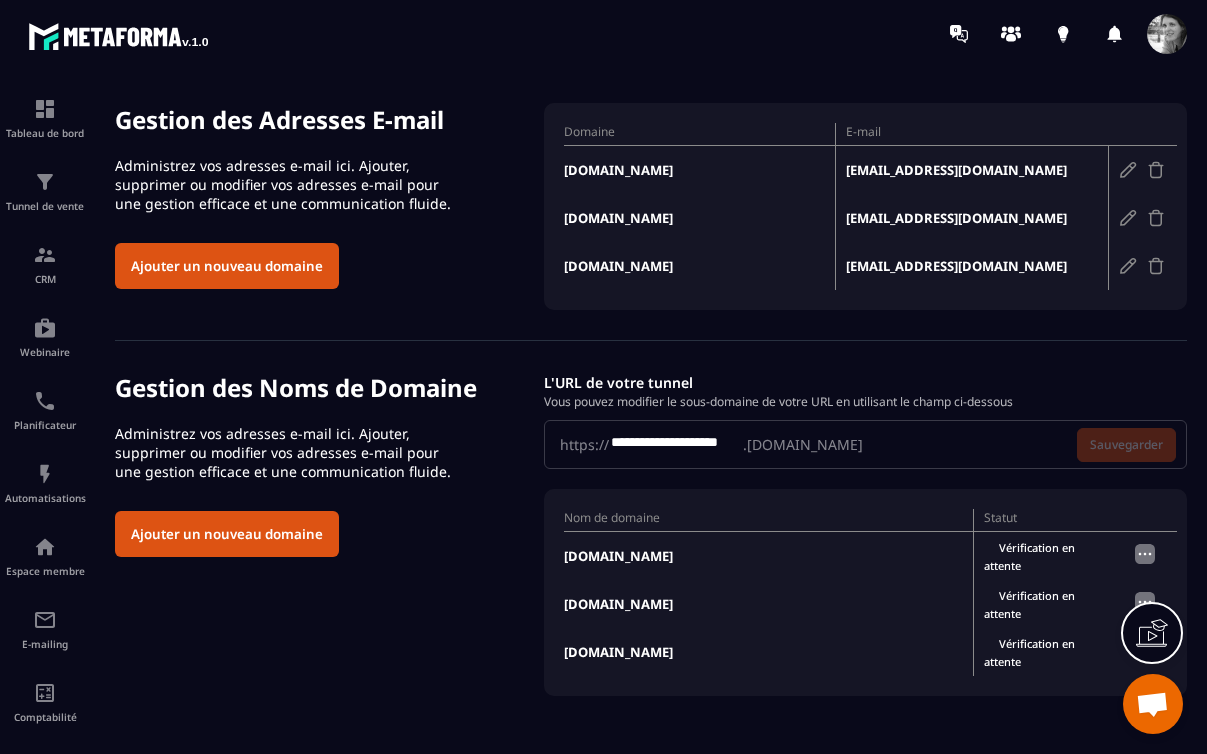 click on "mkt.mlfallotecriture.fr" at bounding box center (768, 604) 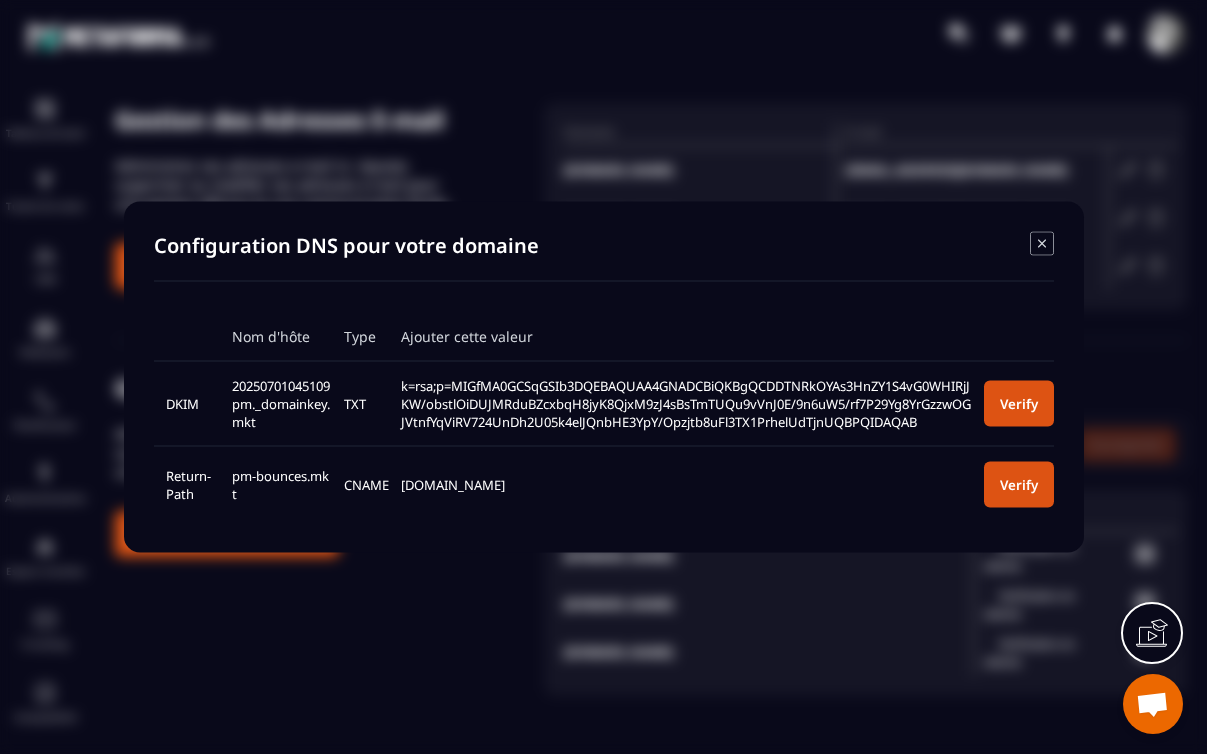 click 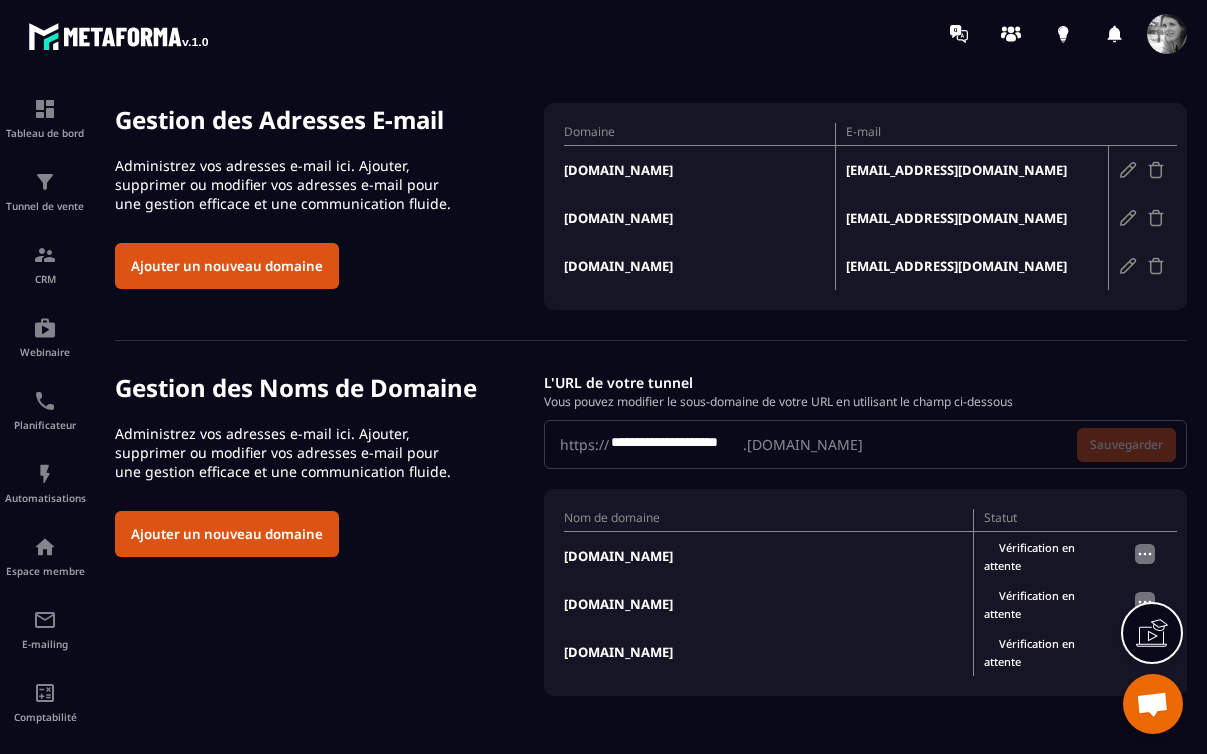 click on "Vérification en attente" at bounding box center (1029, 556) 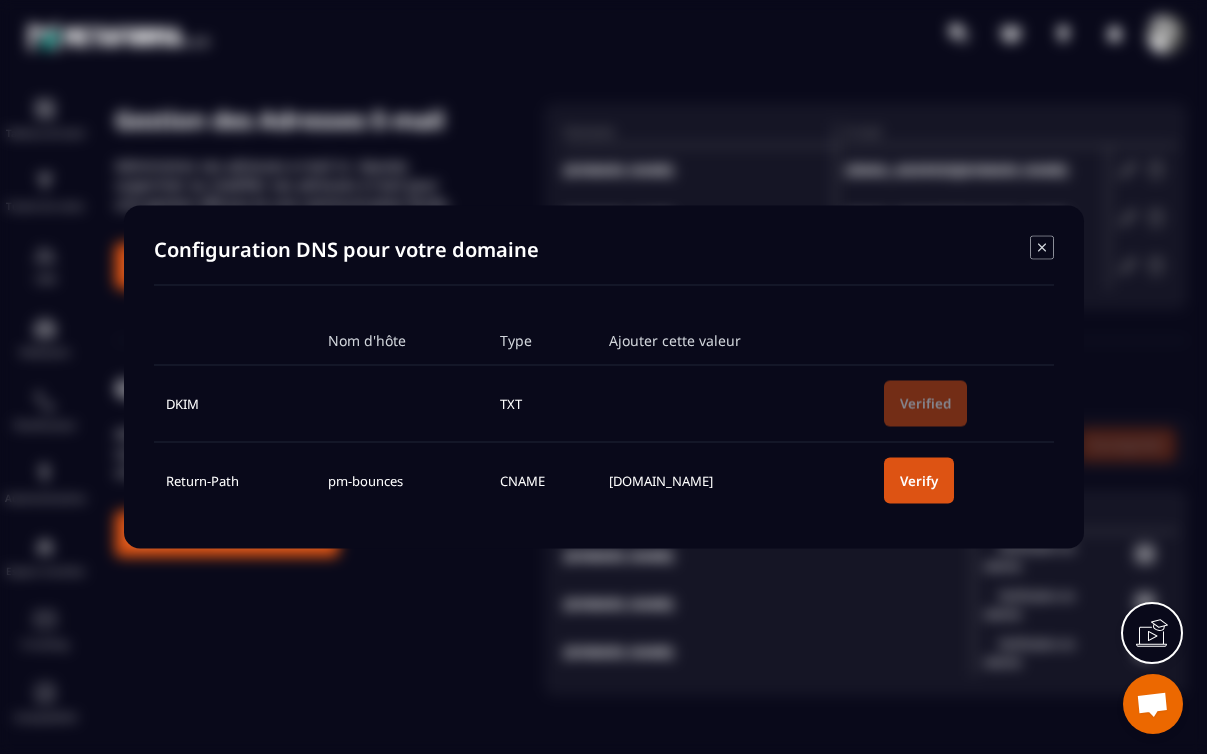 click 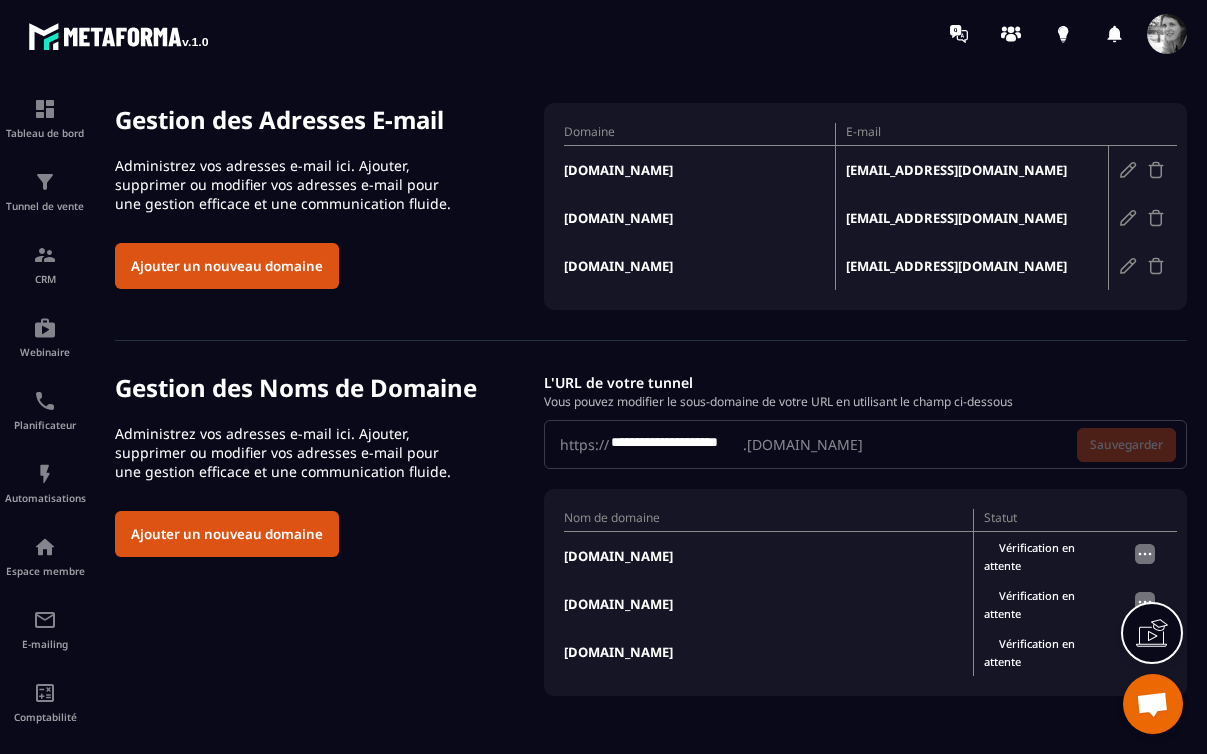 click on "mlfallotecriture.fr" at bounding box center [700, 170] 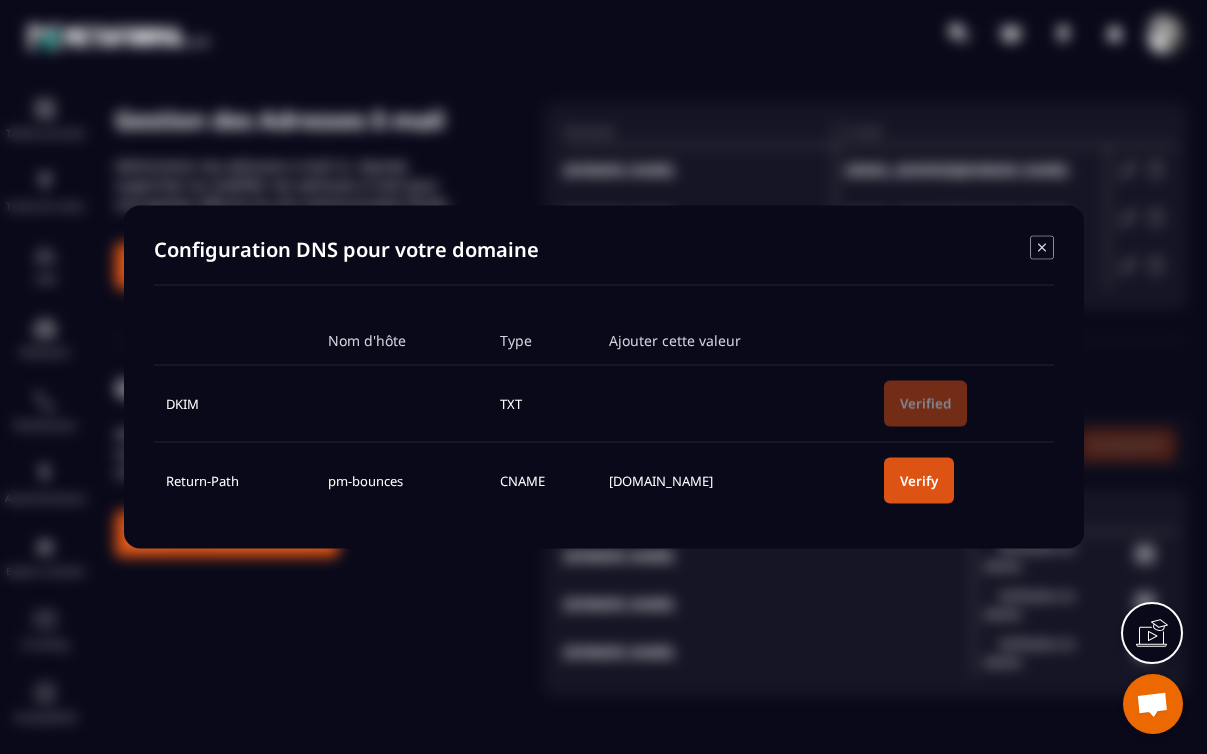 click 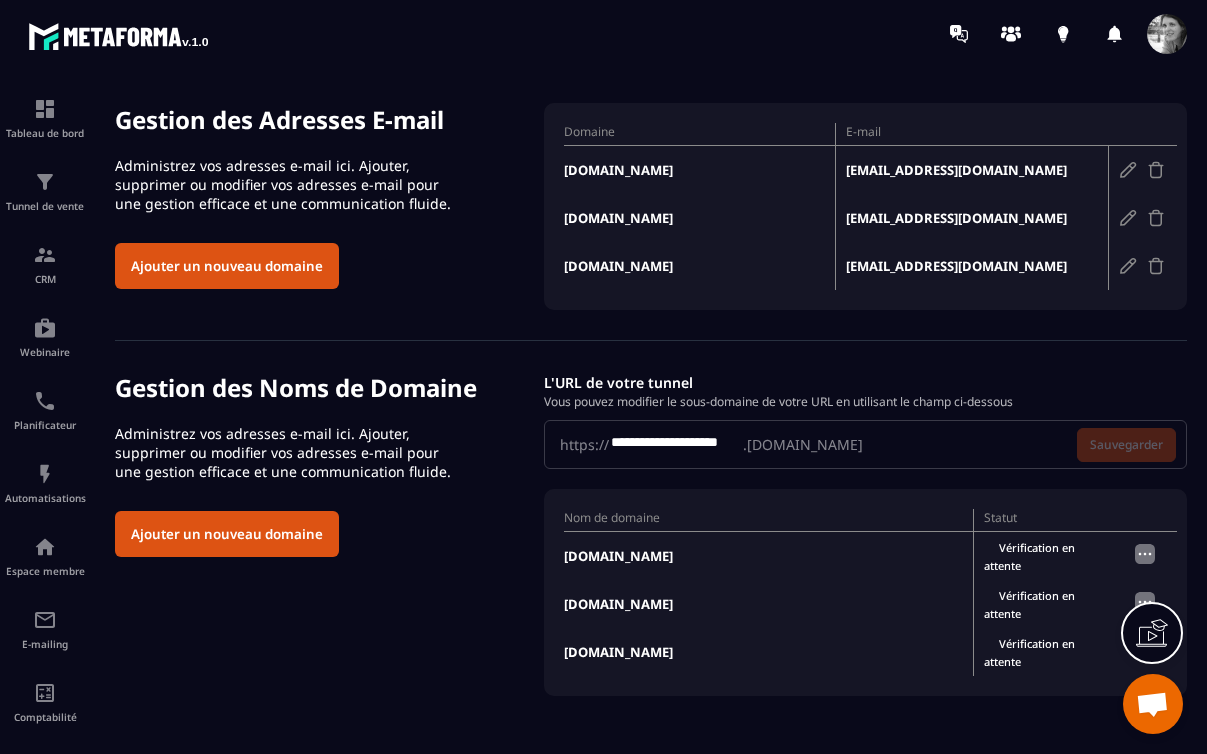 click on "mkt.mlfallotecriture.fr" at bounding box center [700, 218] 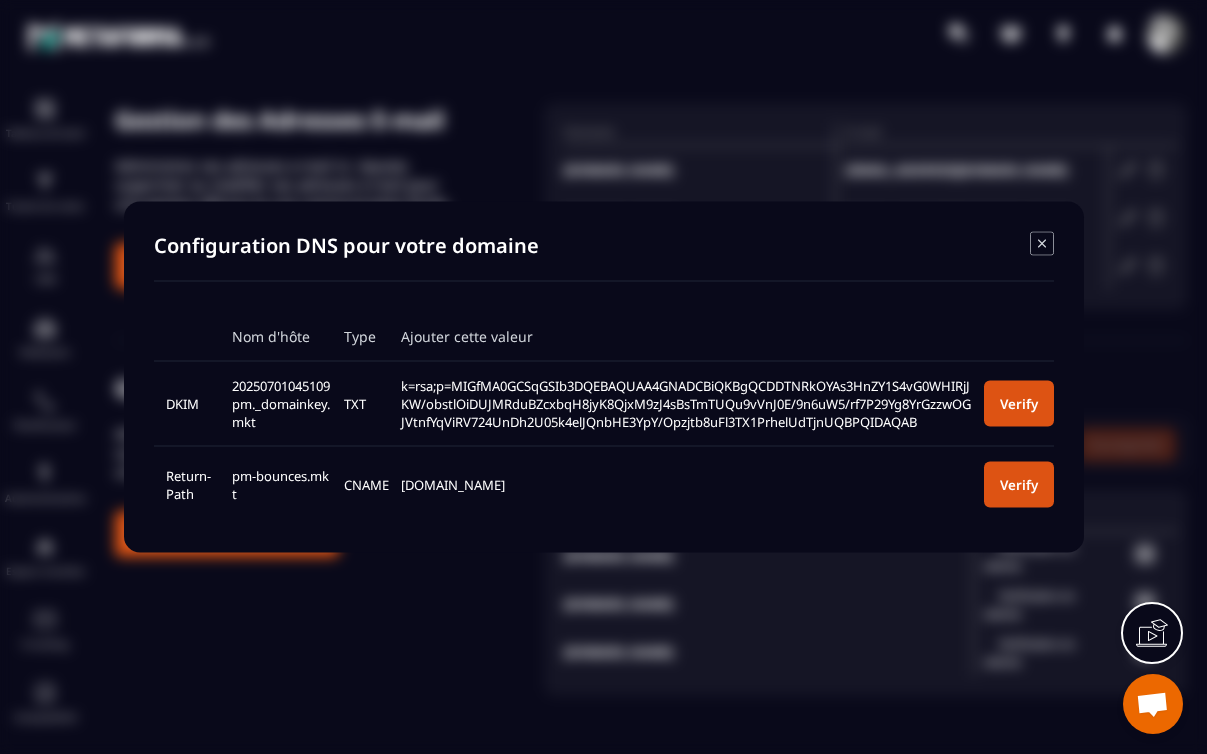 click 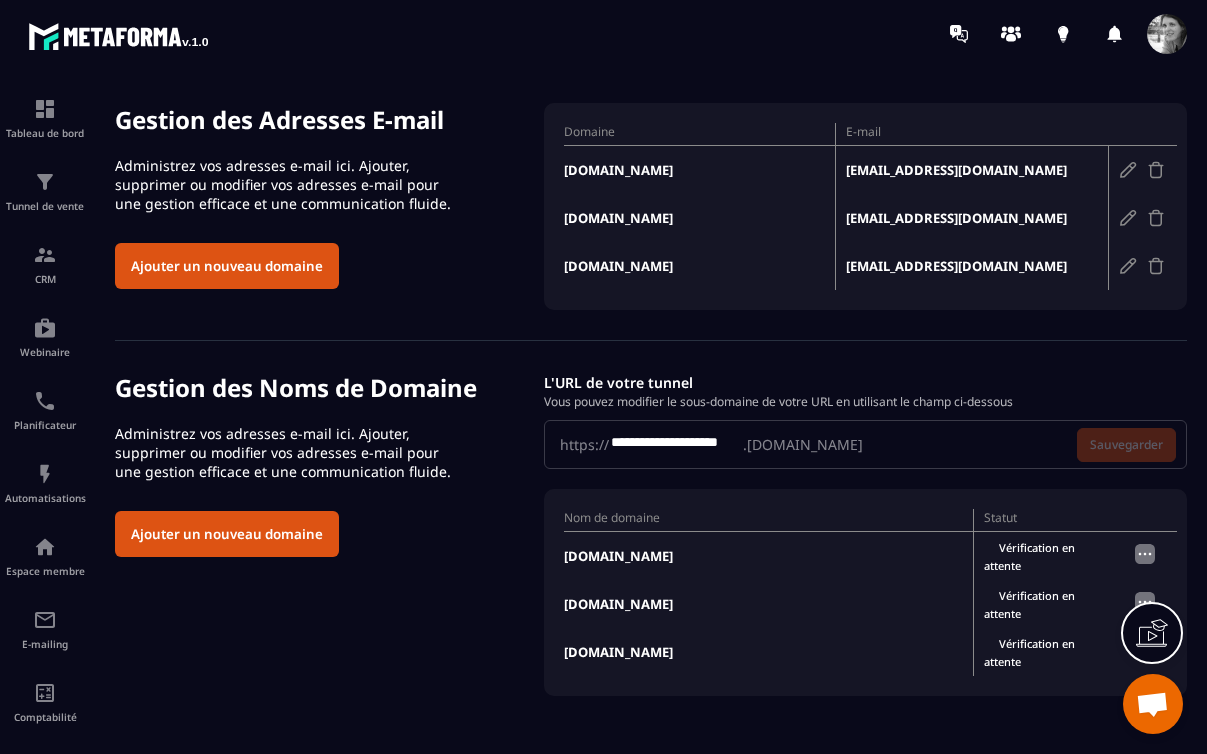 click 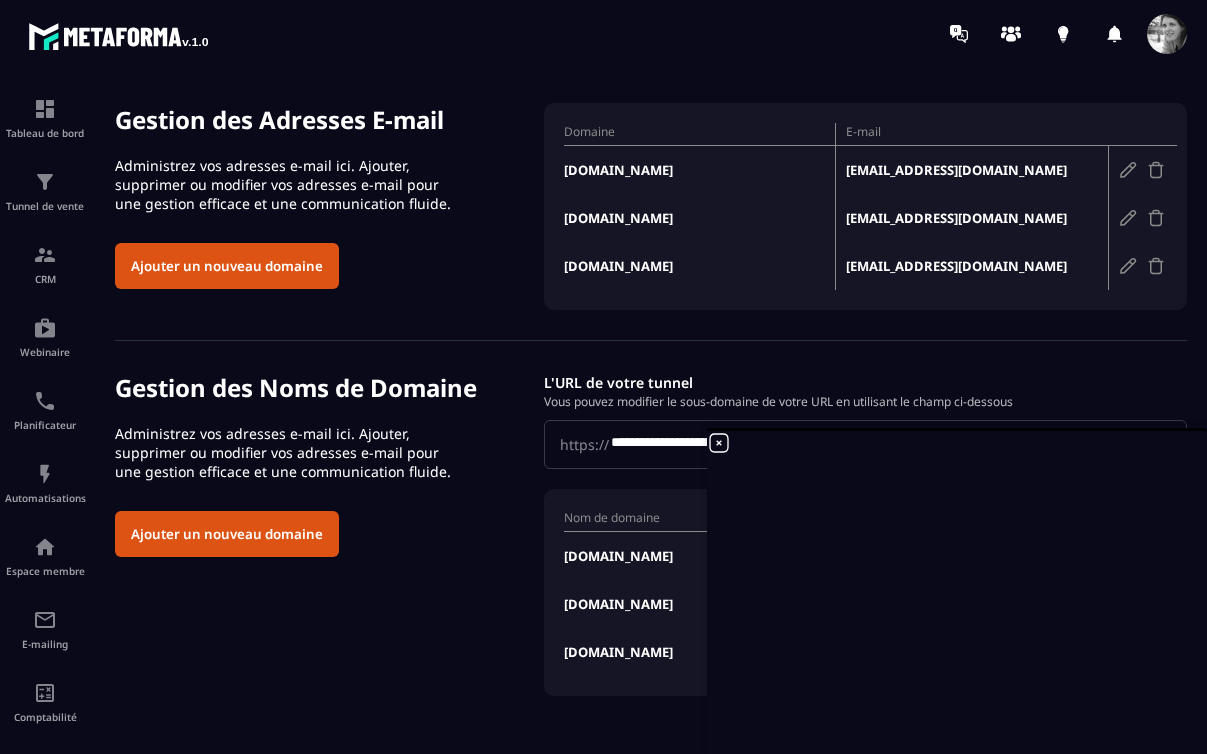 scroll, scrollTop: 0, scrollLeft: 0, axis: both 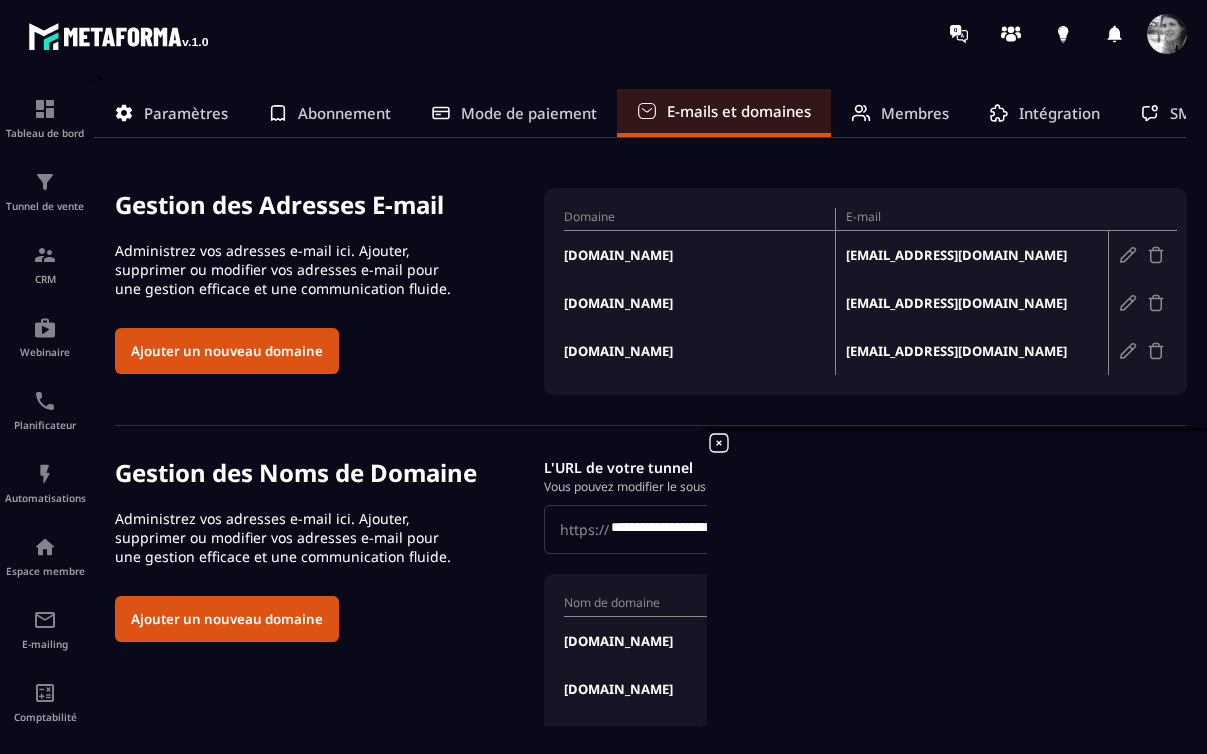 click at bounding box center [1156, 255] 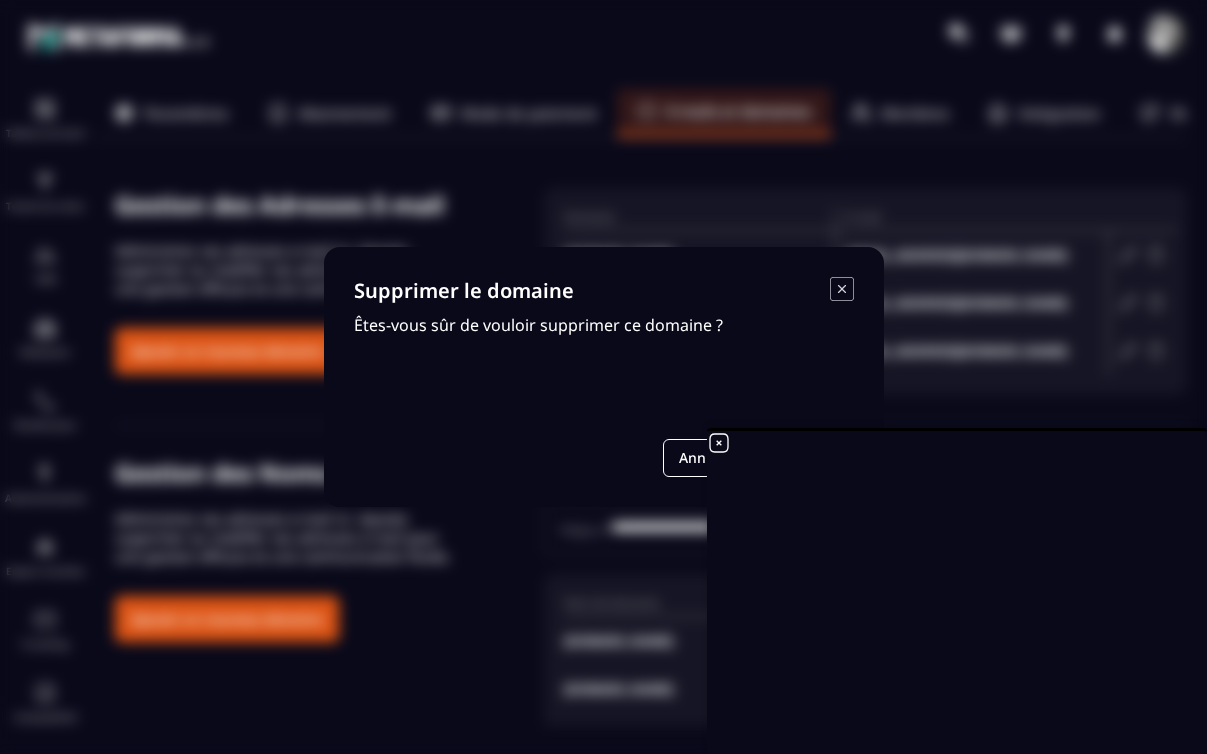 click 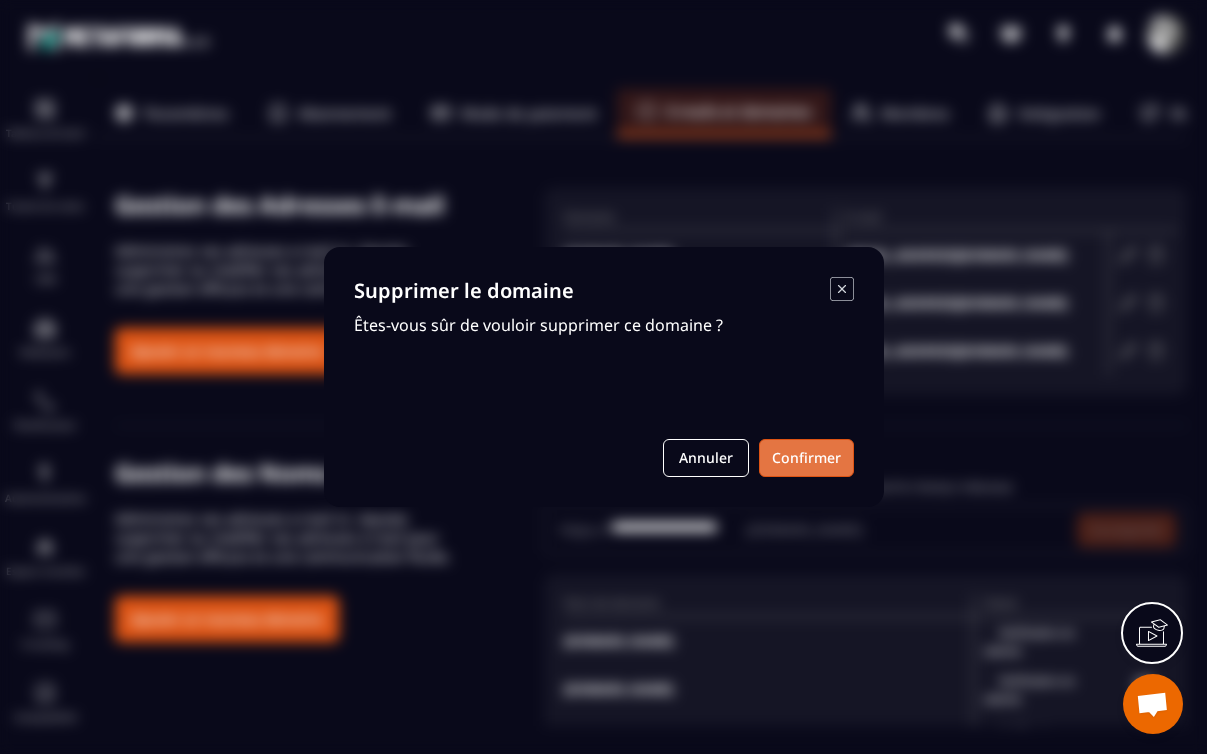click on "Confirmer" at bounding box center [806, 458] 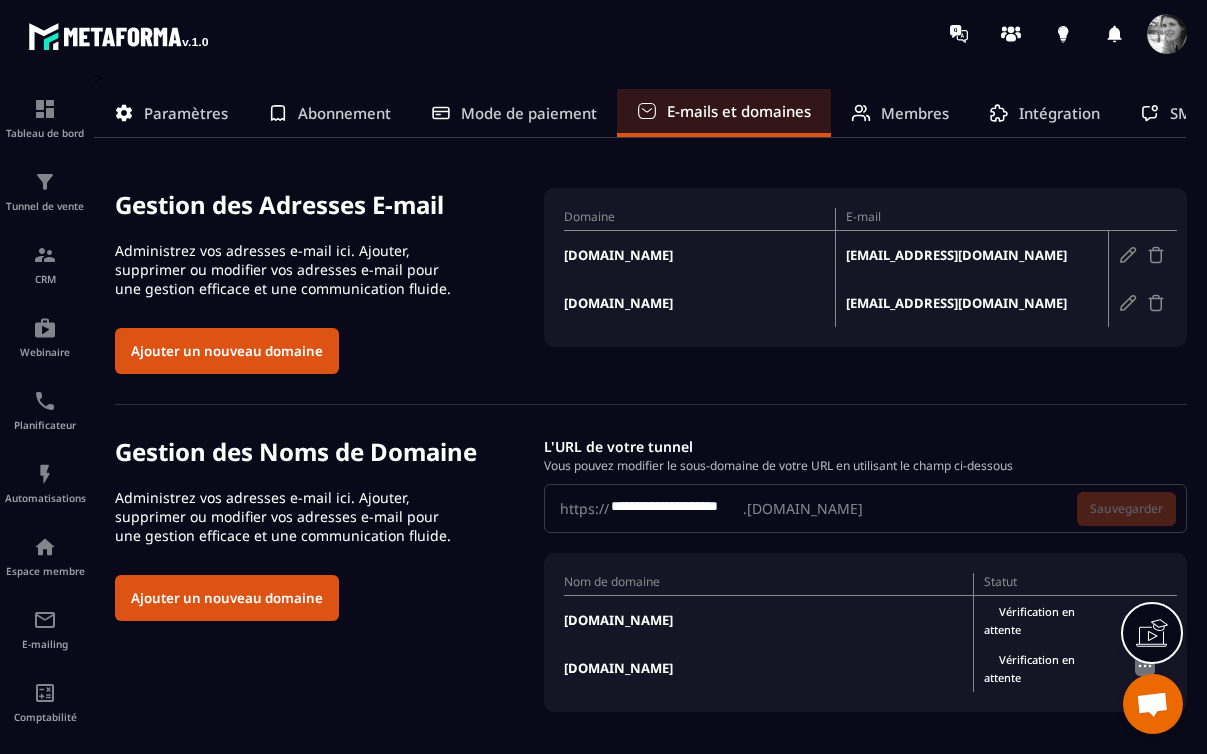 click at bounding box center (1156, 255) 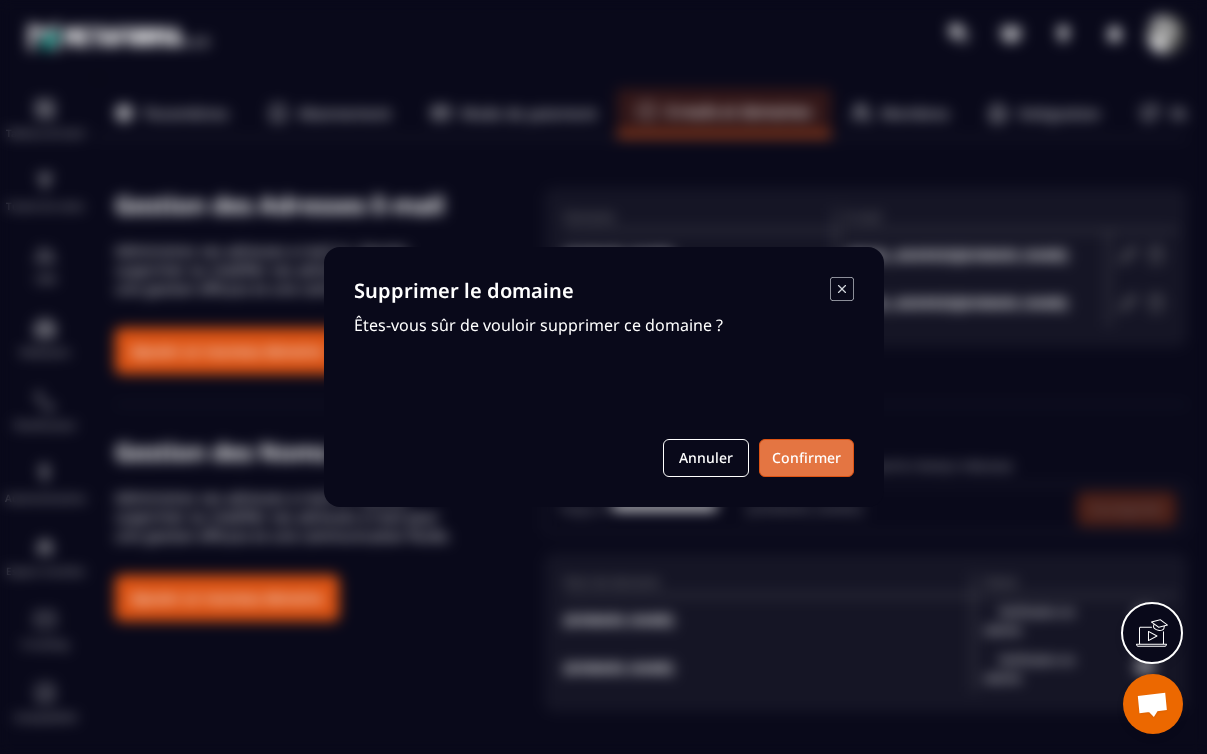 click on "Confirmer" at bounding box center (806, 458) 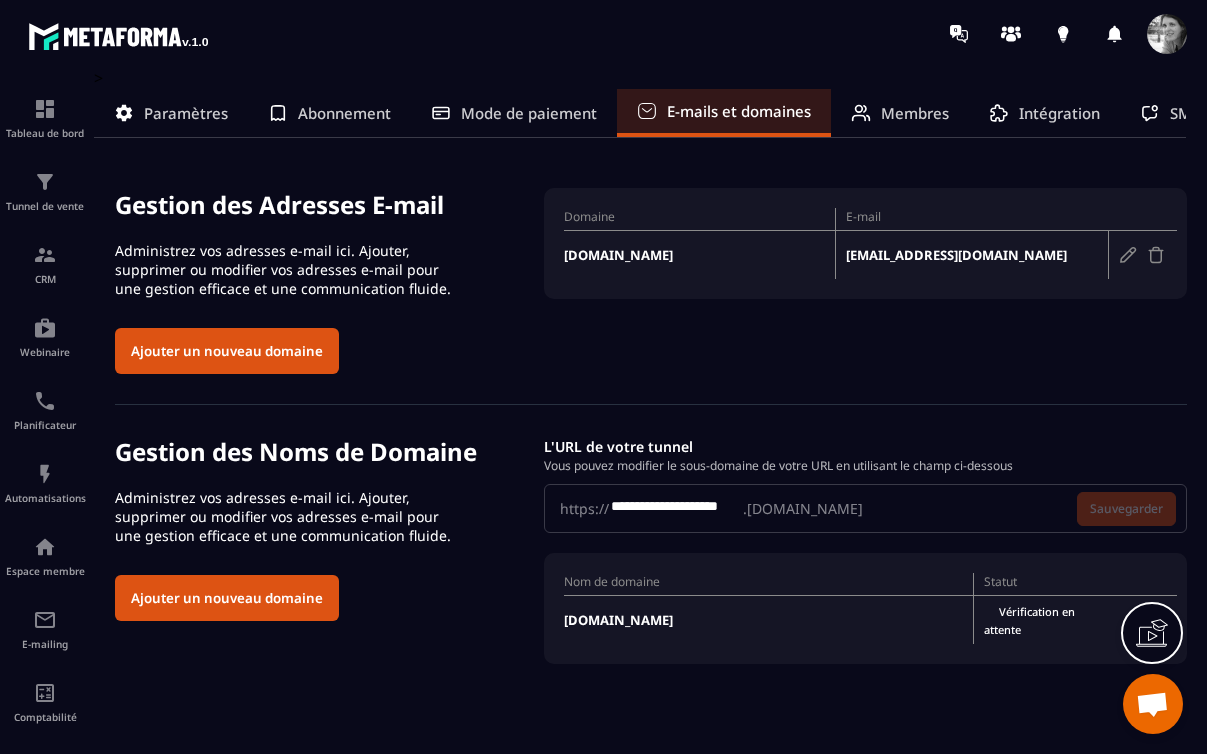click at bounding box center (1156, 255) 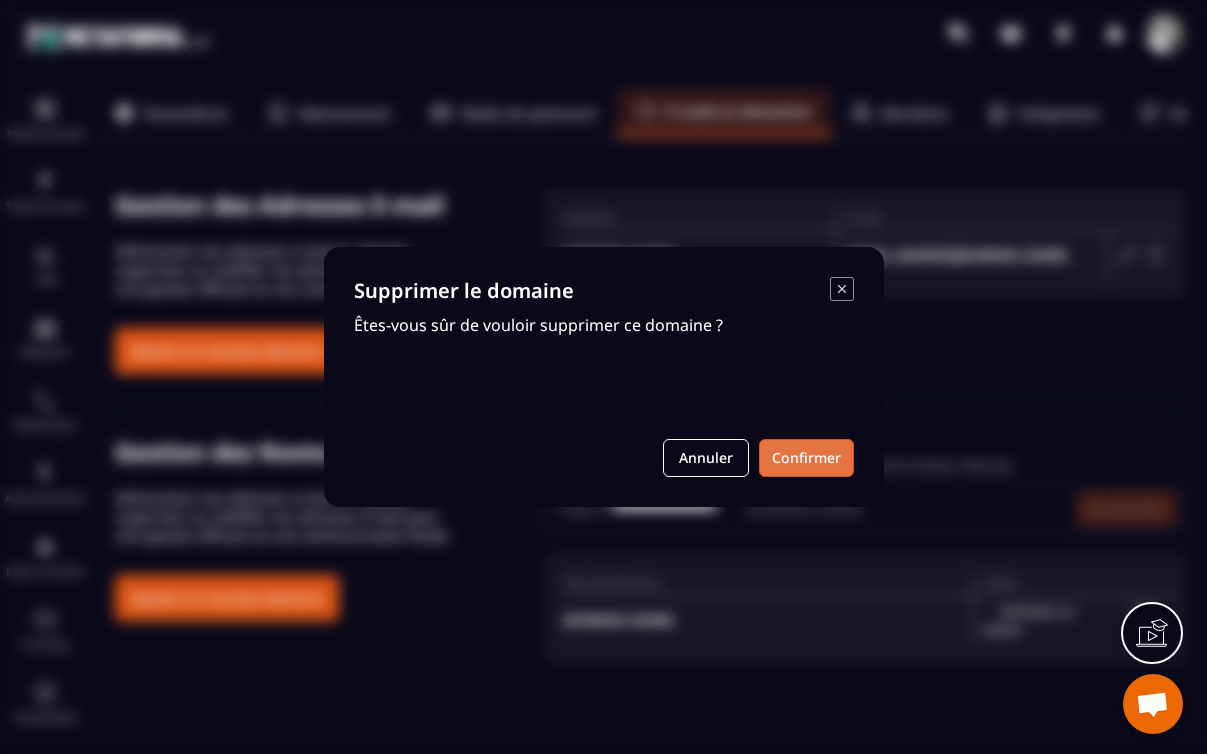 click on "Confirmer" at bounding box center (806, 458) 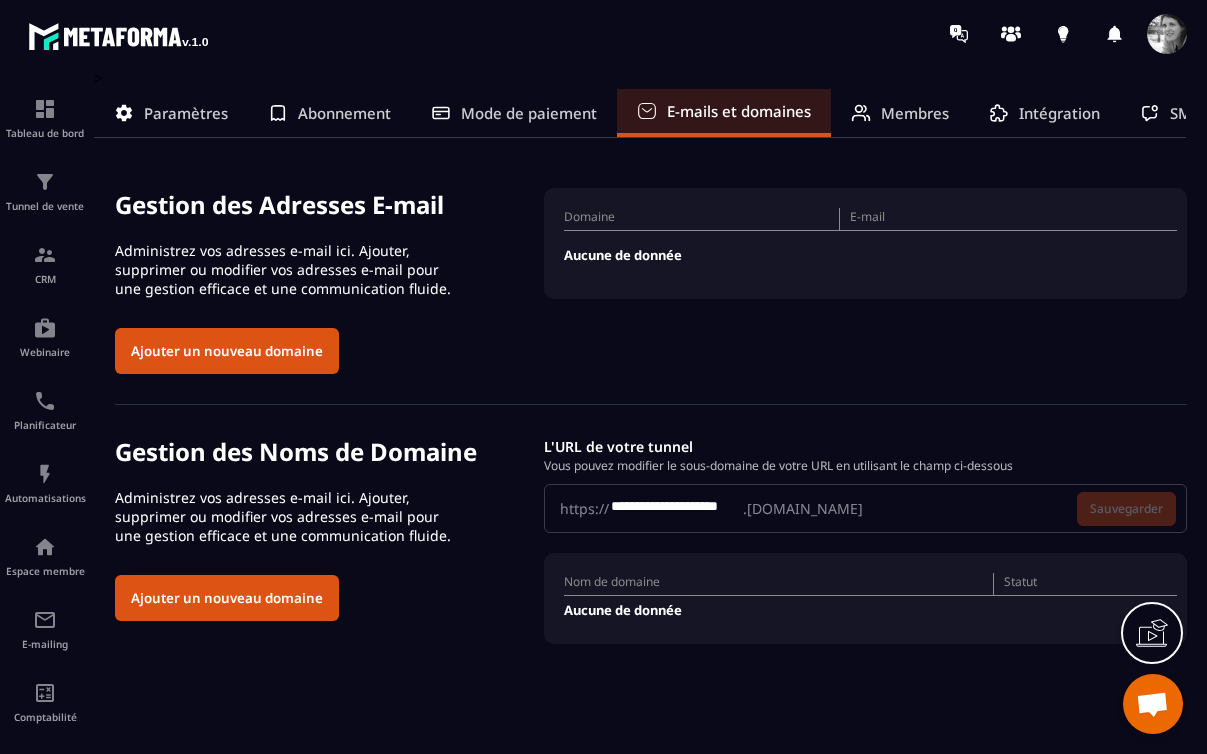 click on "Ajouter un nouveau domaine" at bounding box center (227, 351) 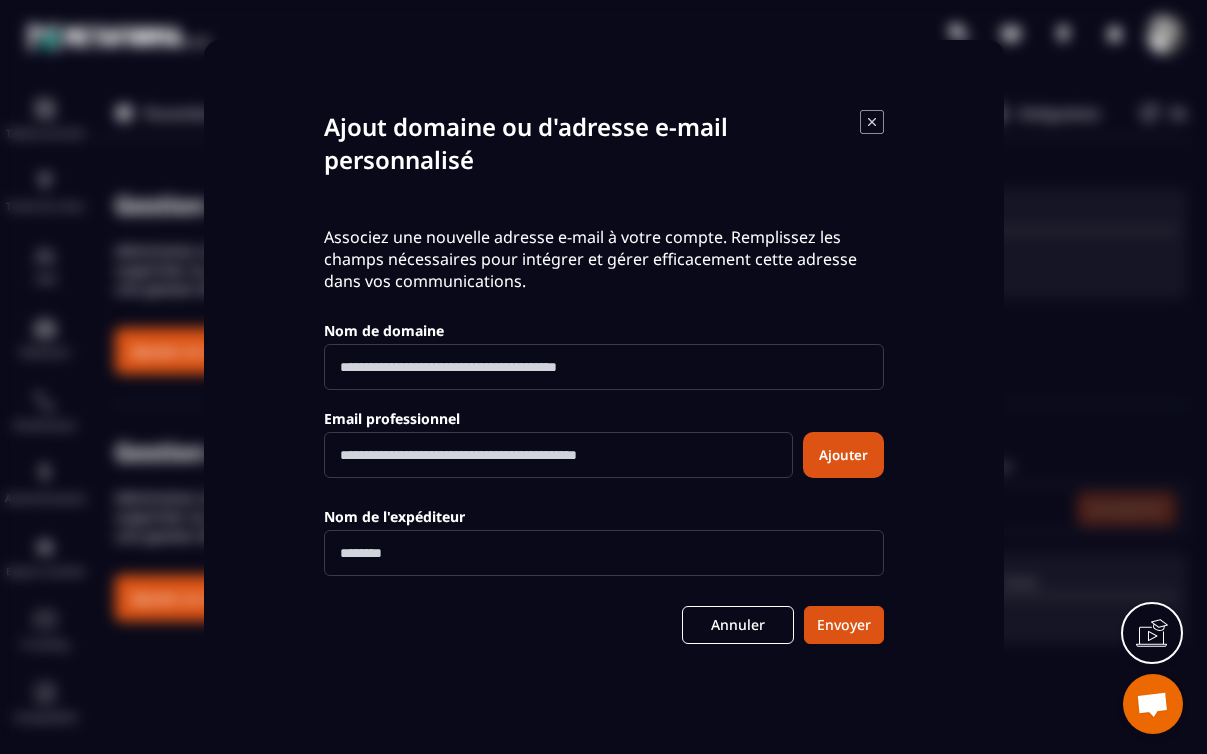 click at bounding box center [604, 367] 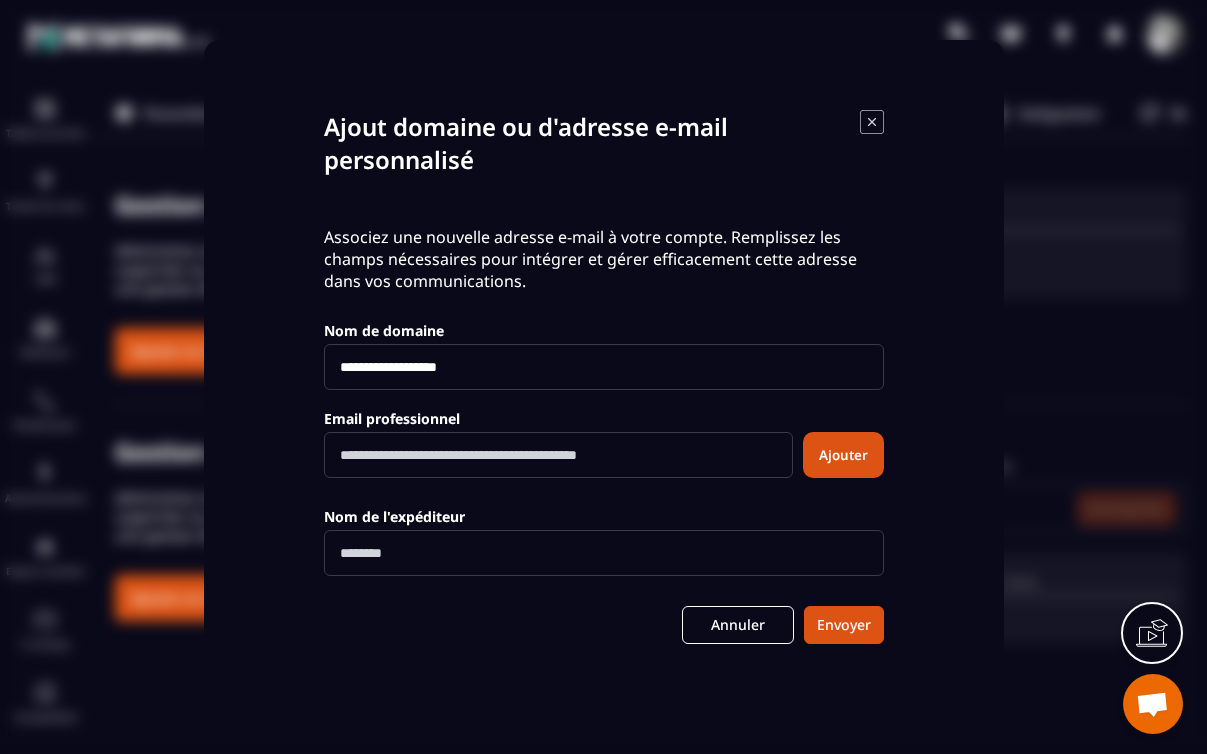 click at bounding box center [558, 455] 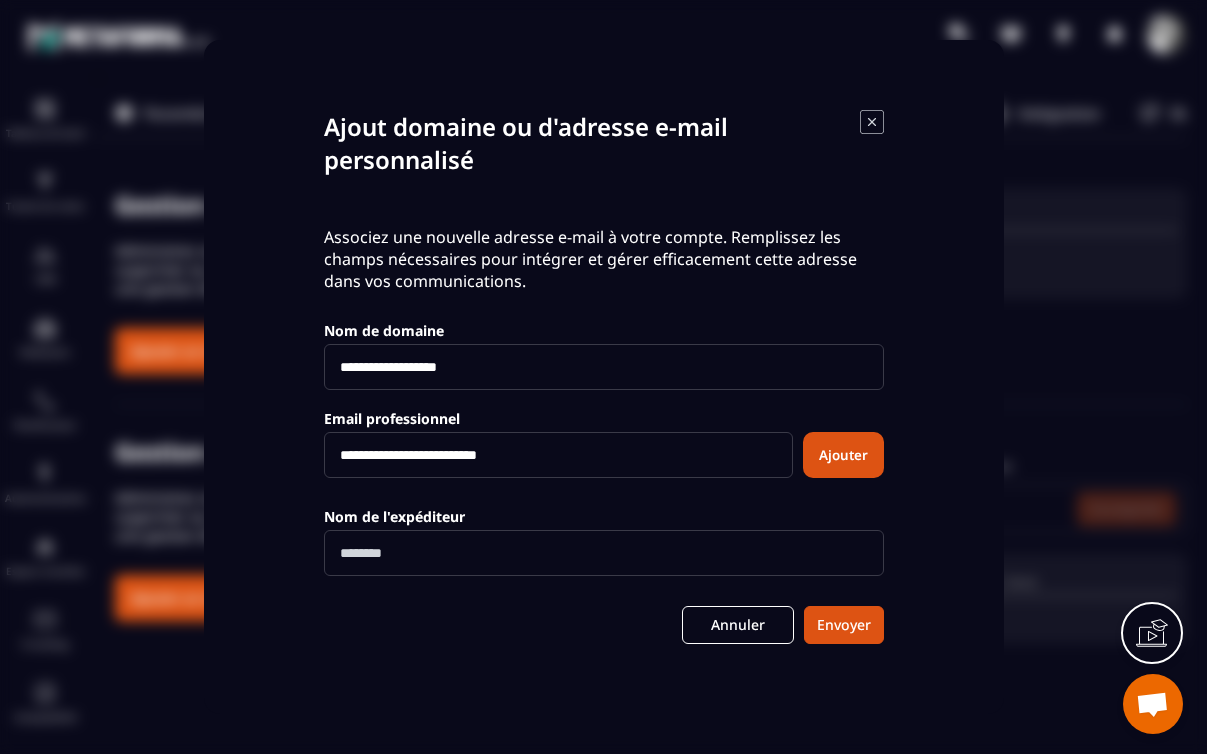 type on "**********" 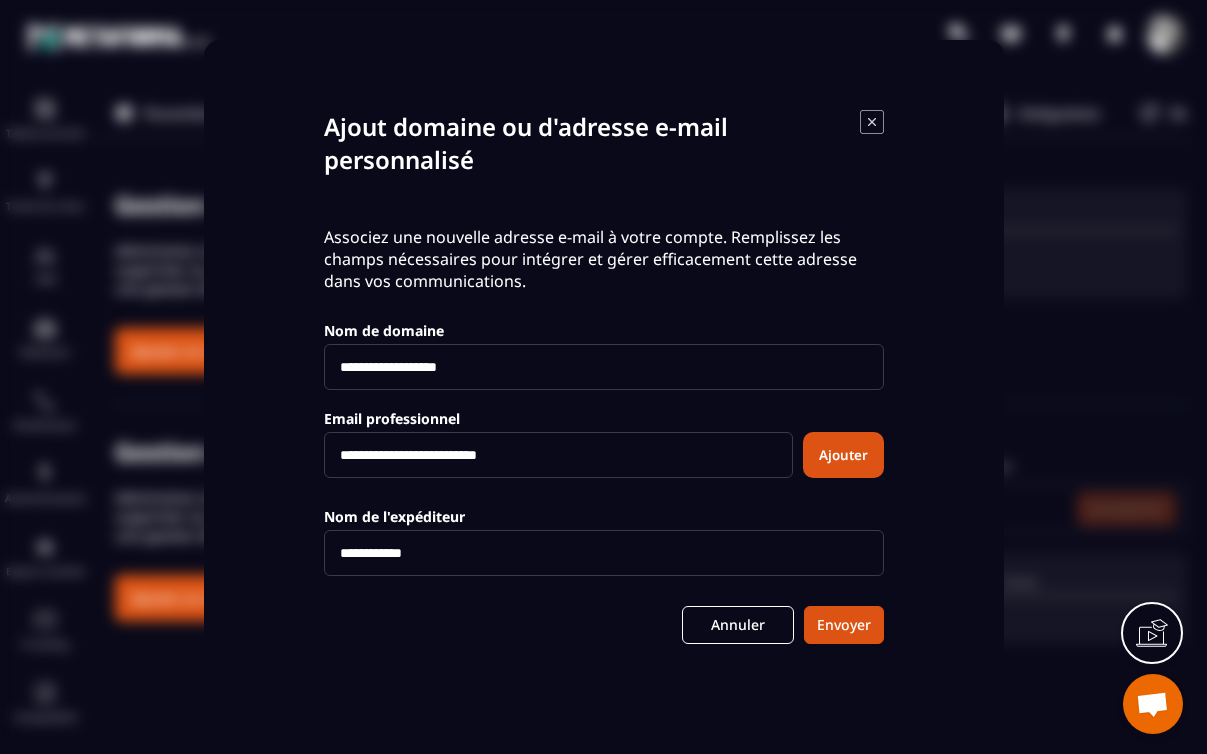 click on "Ajouter" at bounding box center [843, 455] 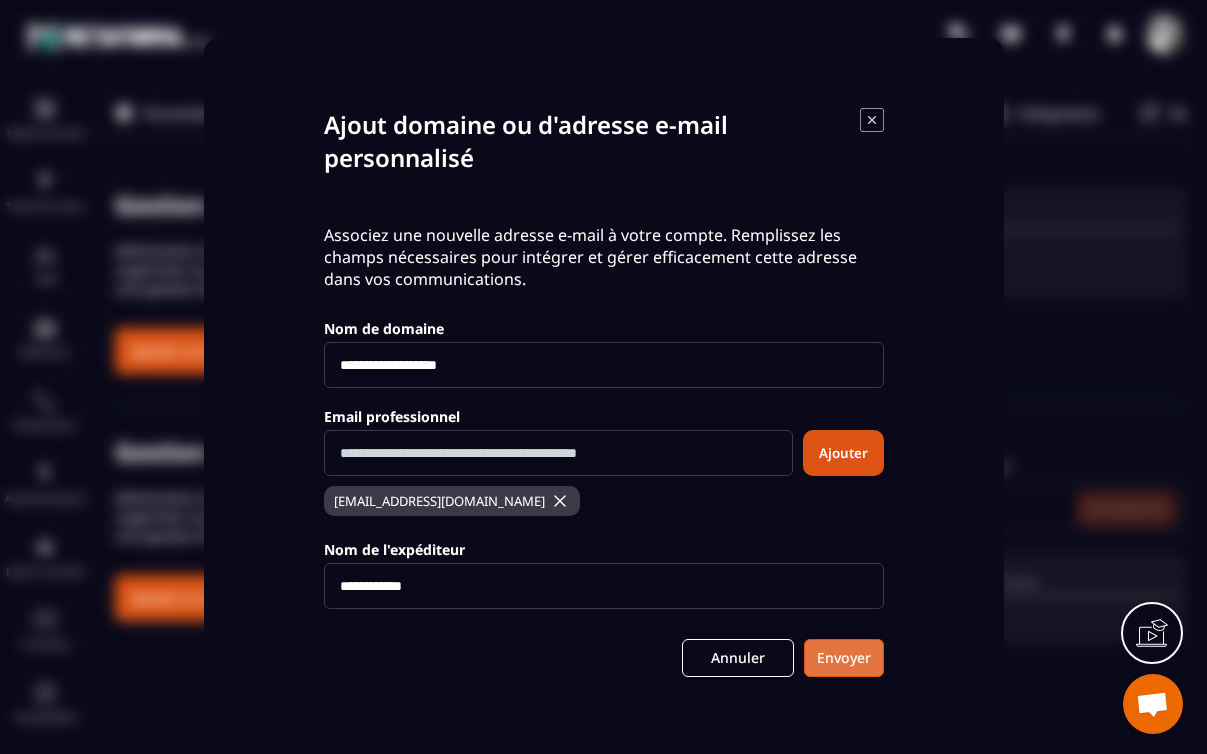 click on "Envoyer" at bounding box center [844, 658] 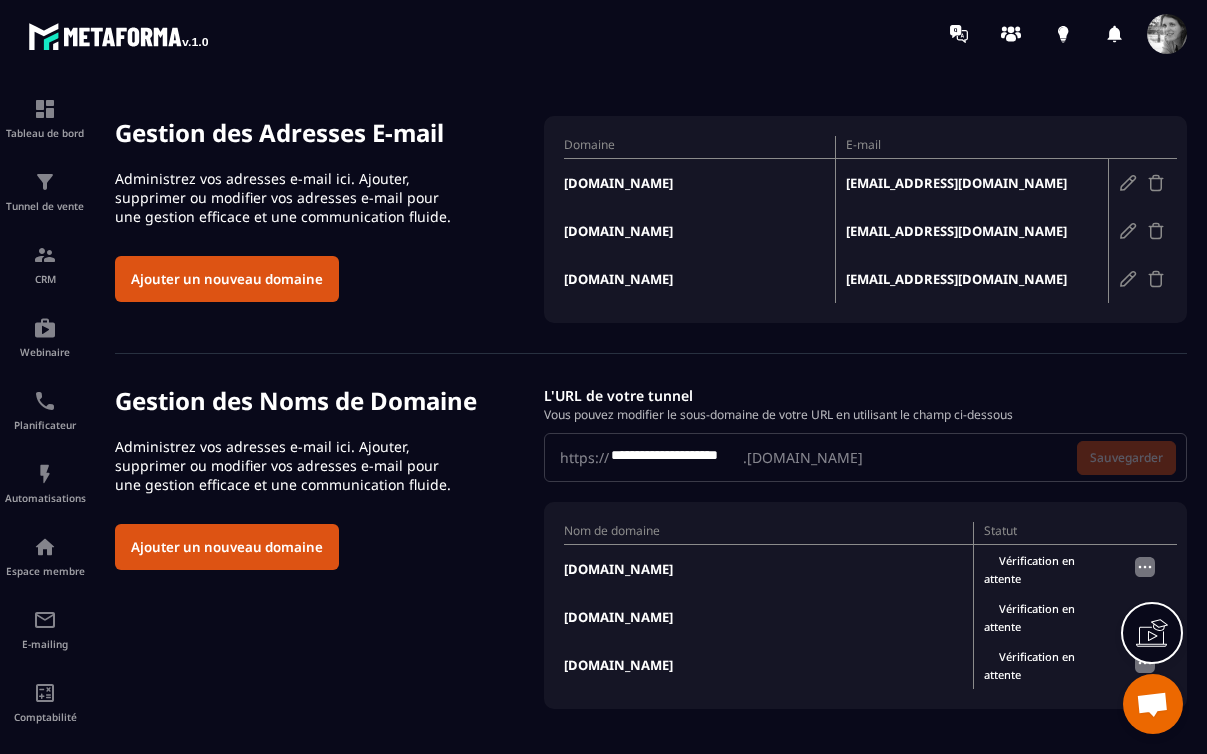 scroll, scrollTop: 85, scrollLeft: 0, axis: vertical 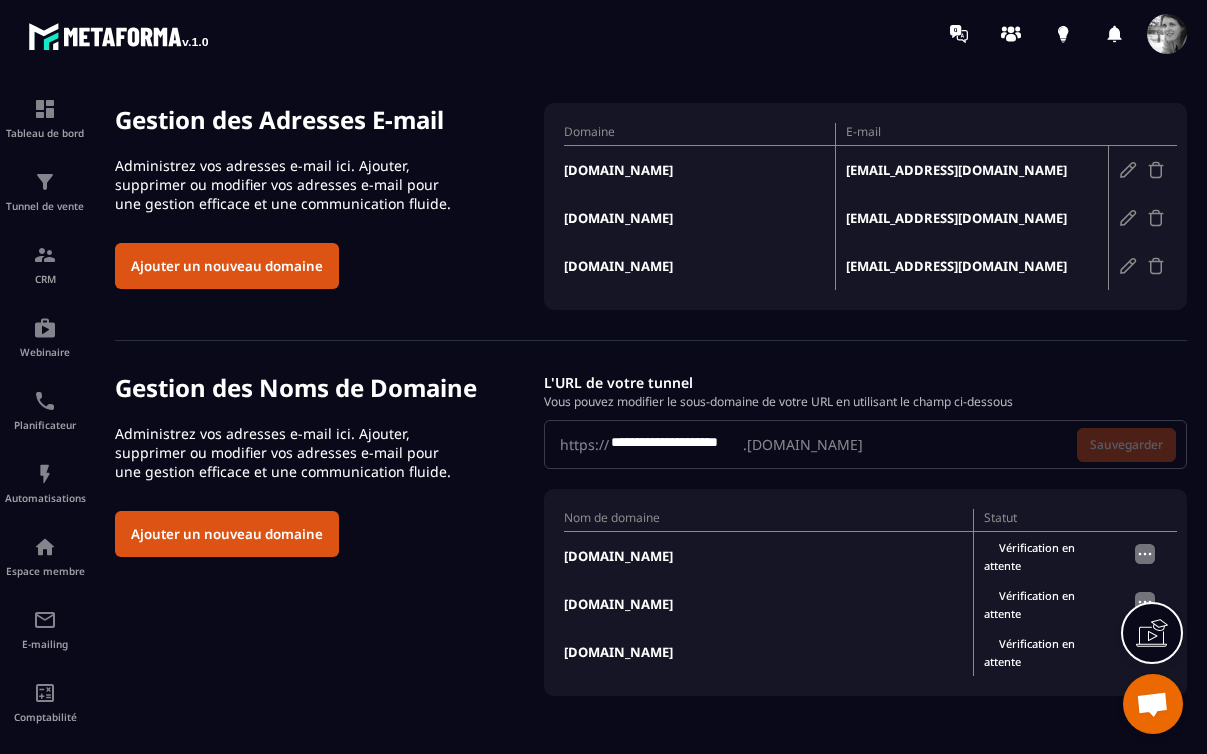 click on "Vérification en attente" at bounding box center (1029, 556) 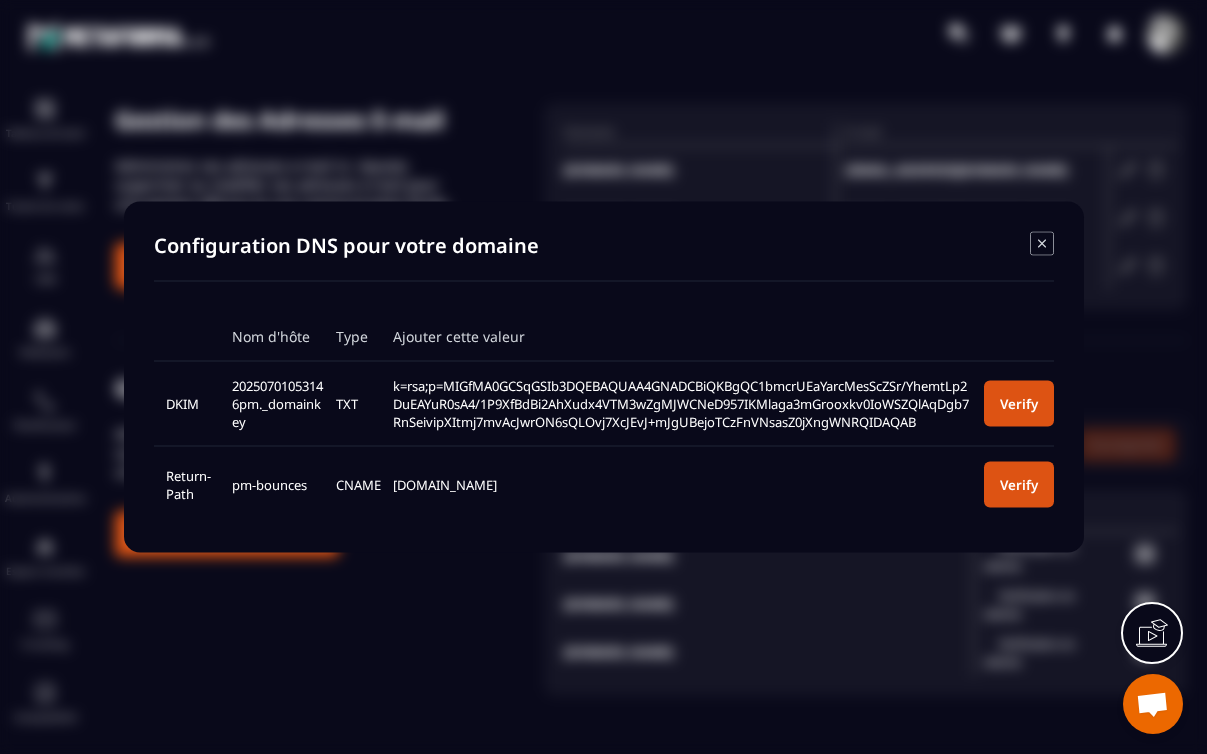click 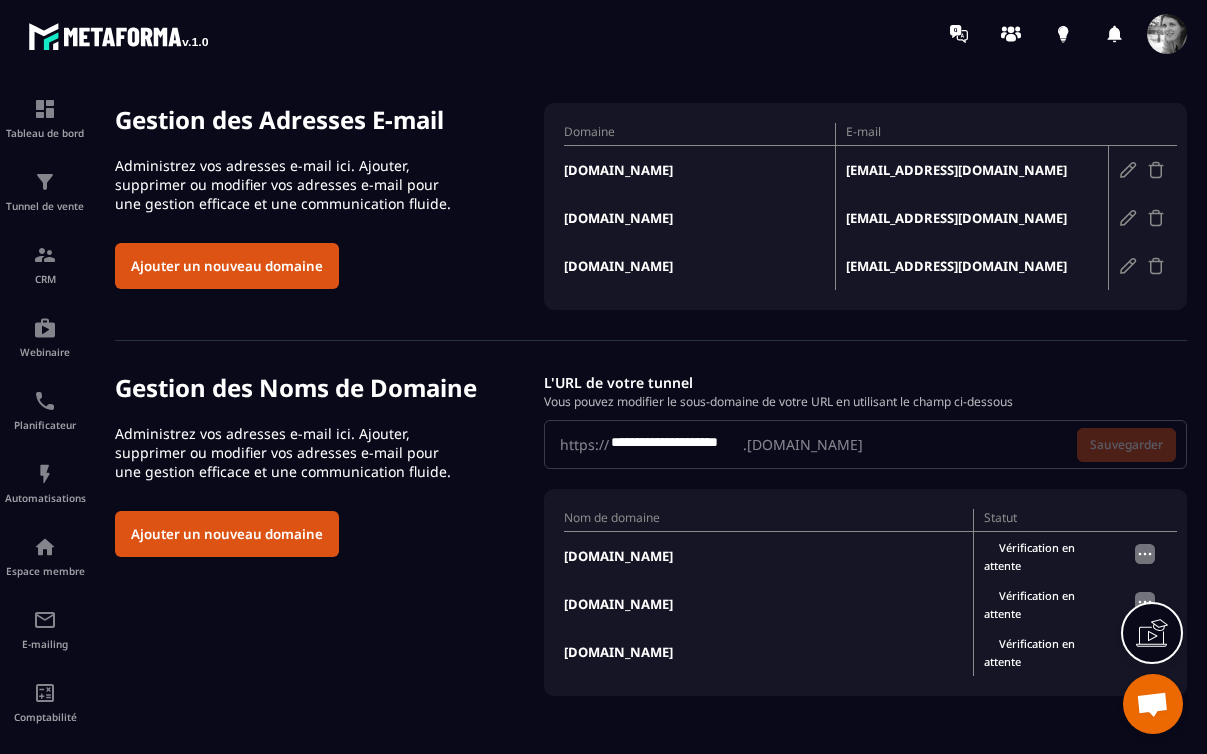 click at bounding box center [1145, 554] 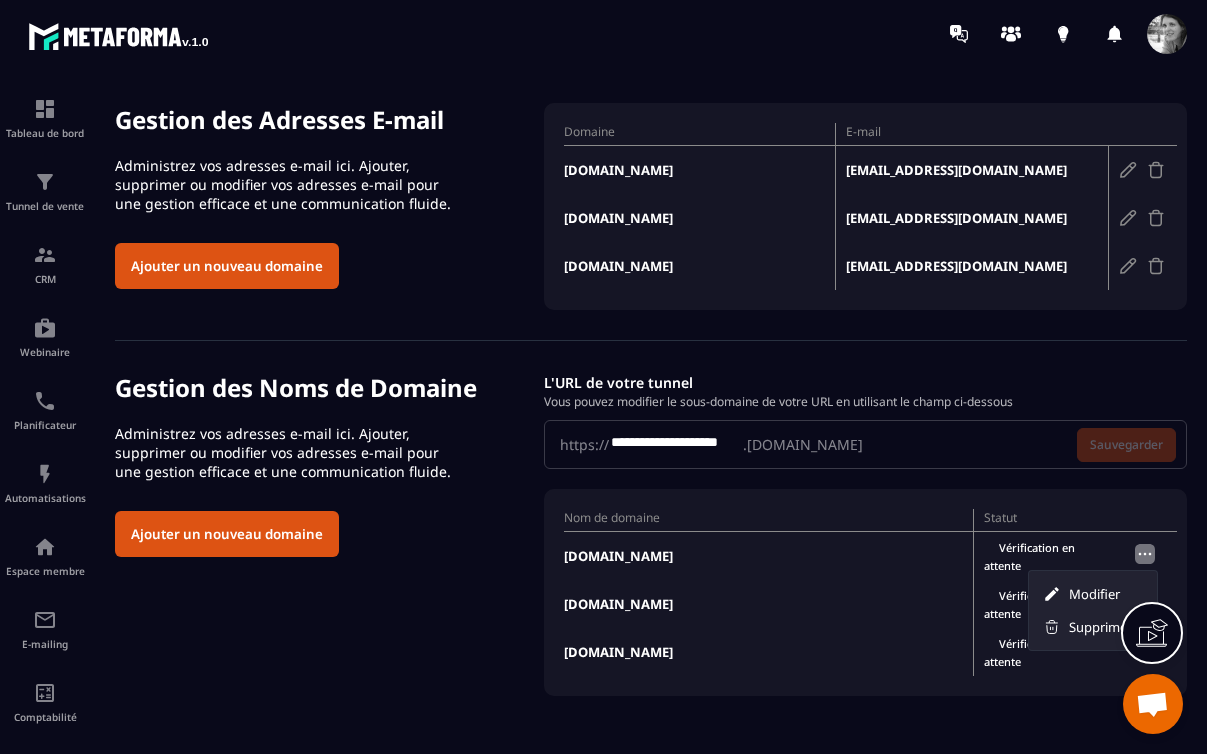 click on "Supprimer" at bounding box center (1100, 627) 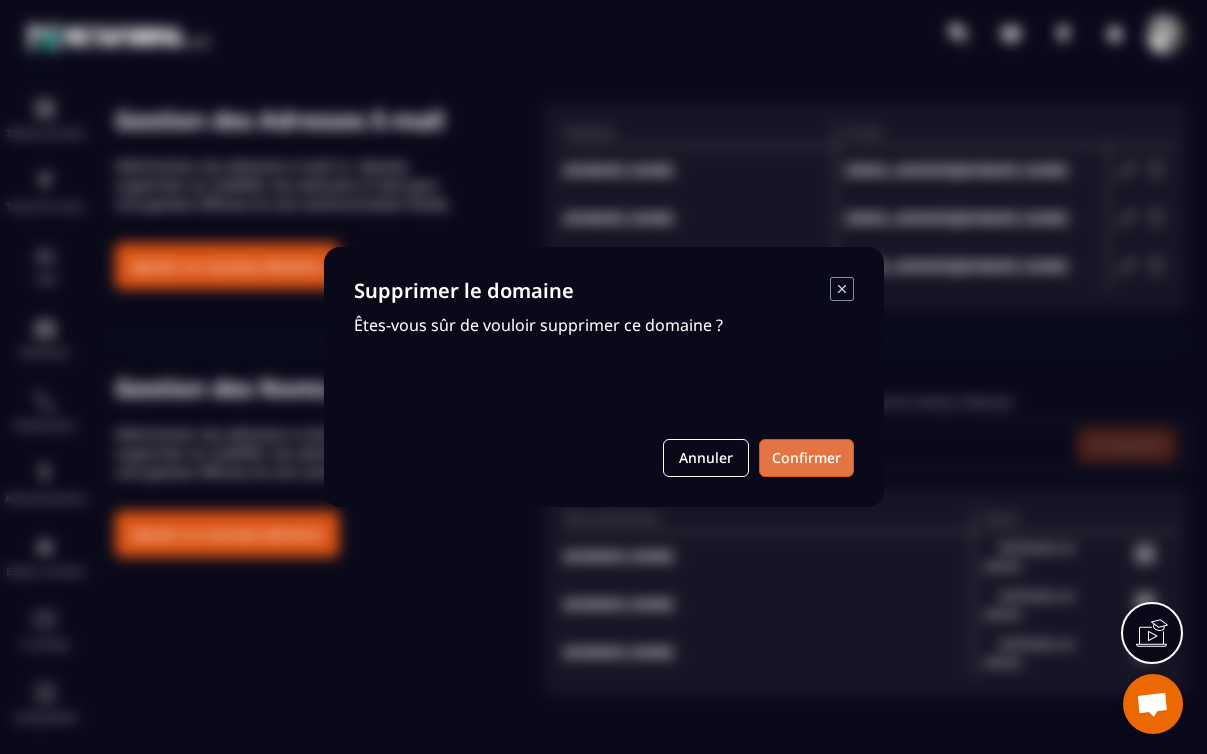 click on "Confirmer" at bounding box center [806, 458] 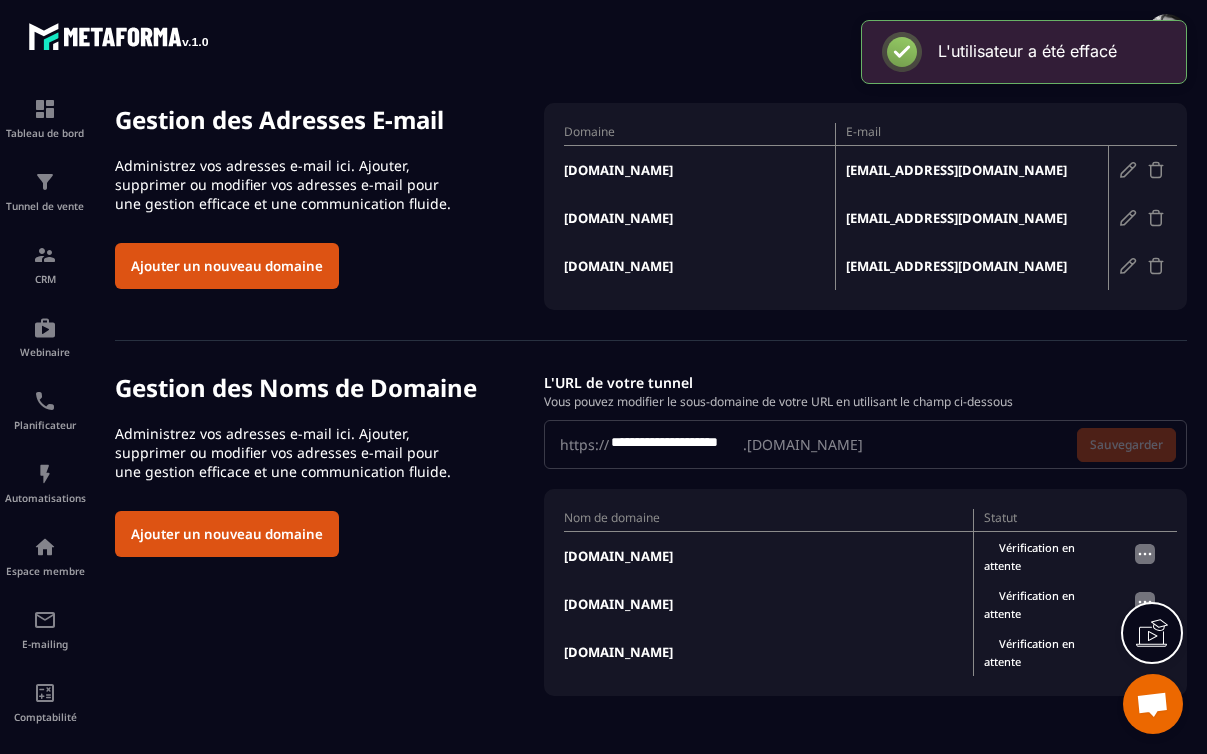 scroll, scrollTop: 16, scrollLeft: 0, axis: vertical 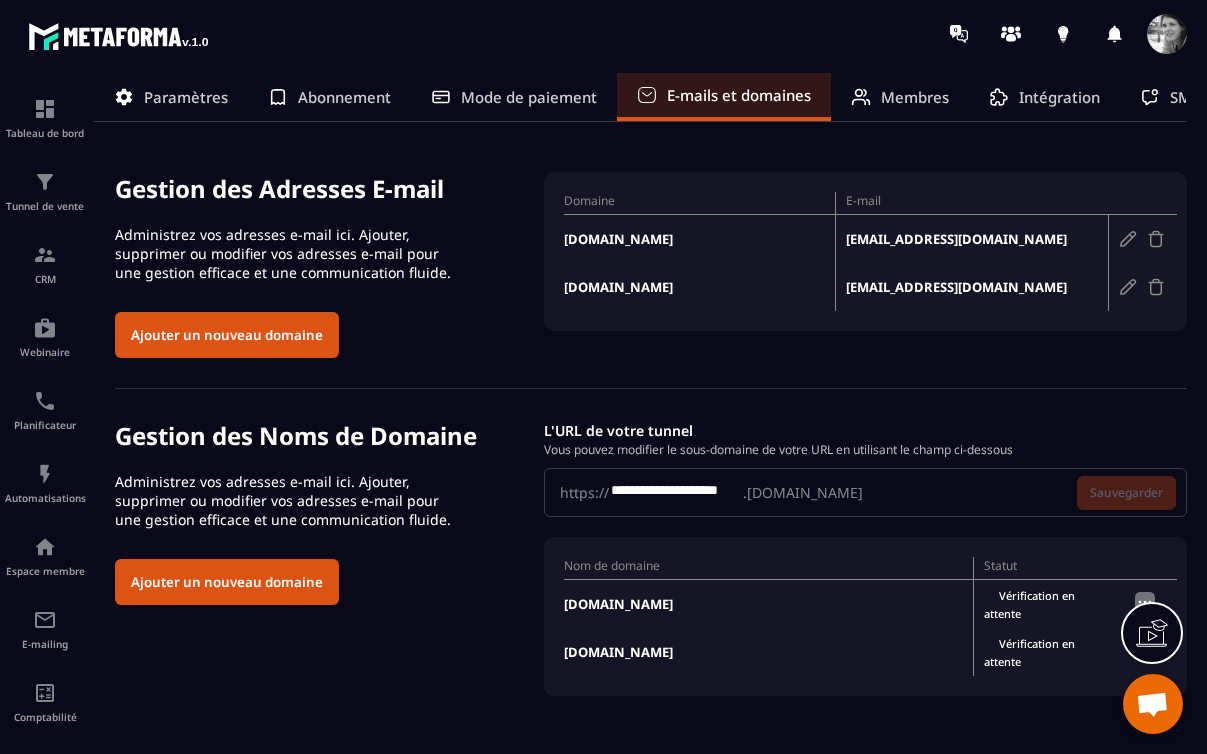 click on "Vérification en attente" at bounding box center [1048, 604] 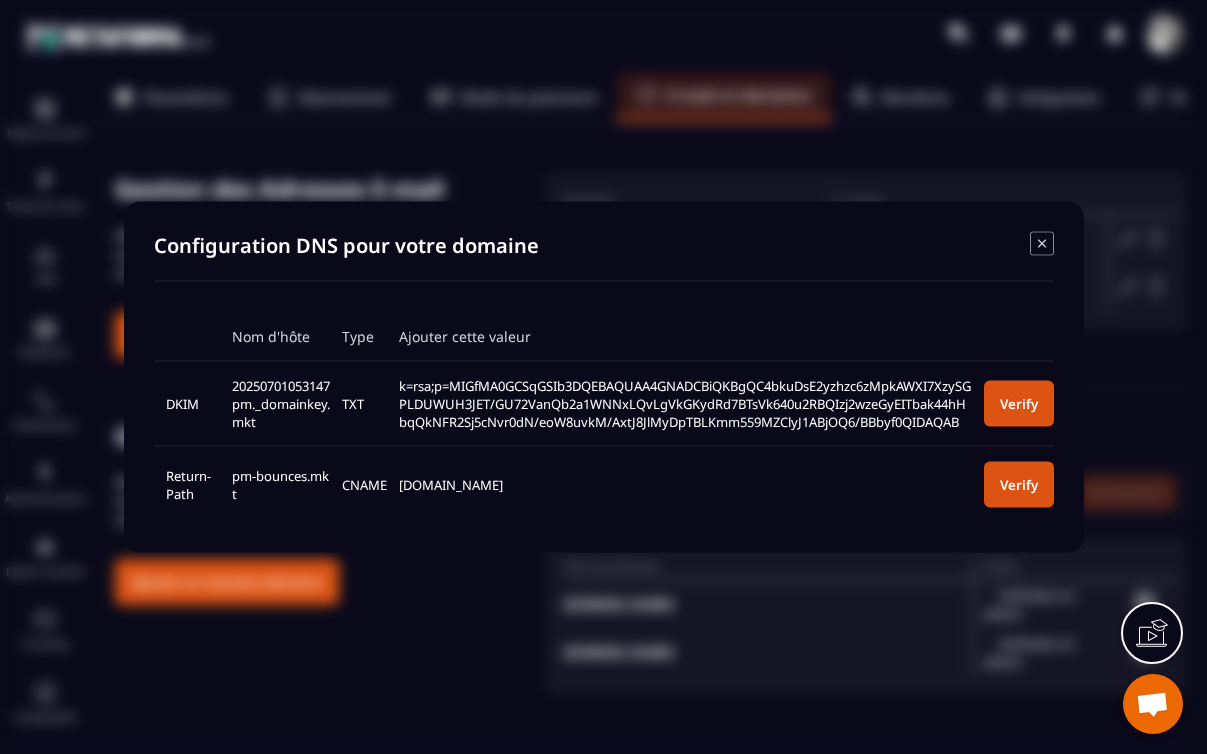 click 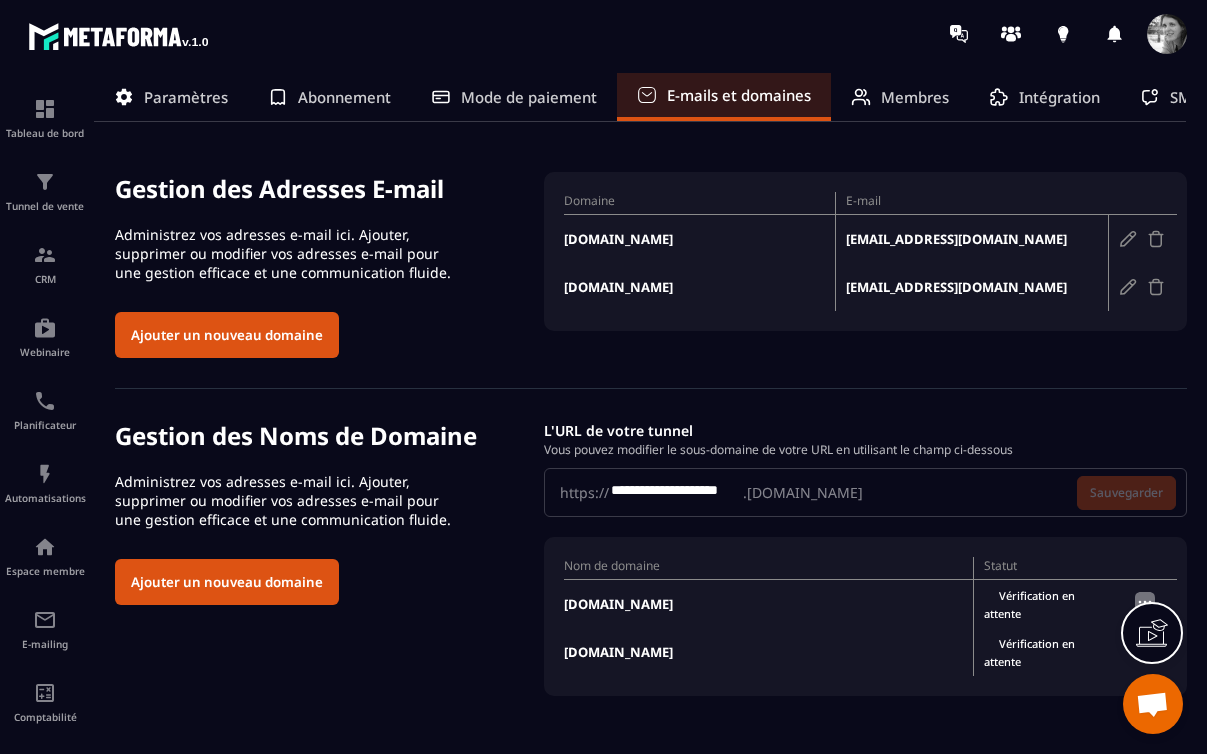 click 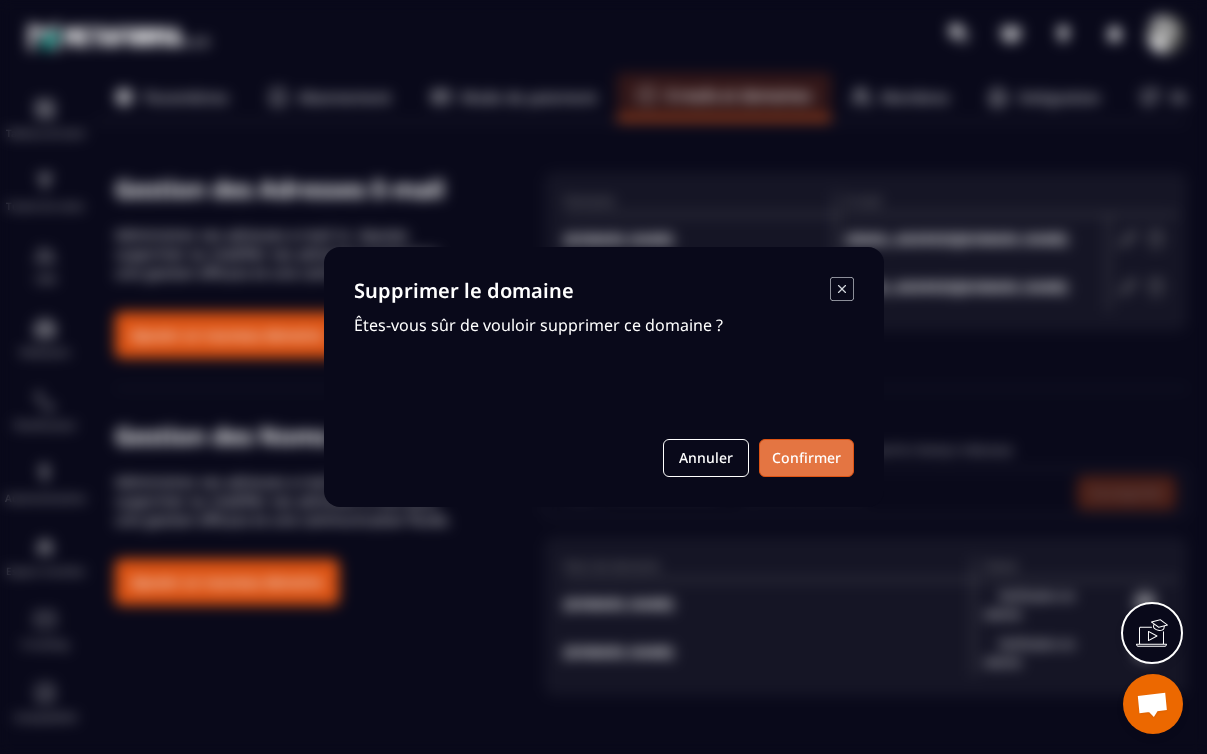 click on "Confirmer" at bounding box center [806, 458] 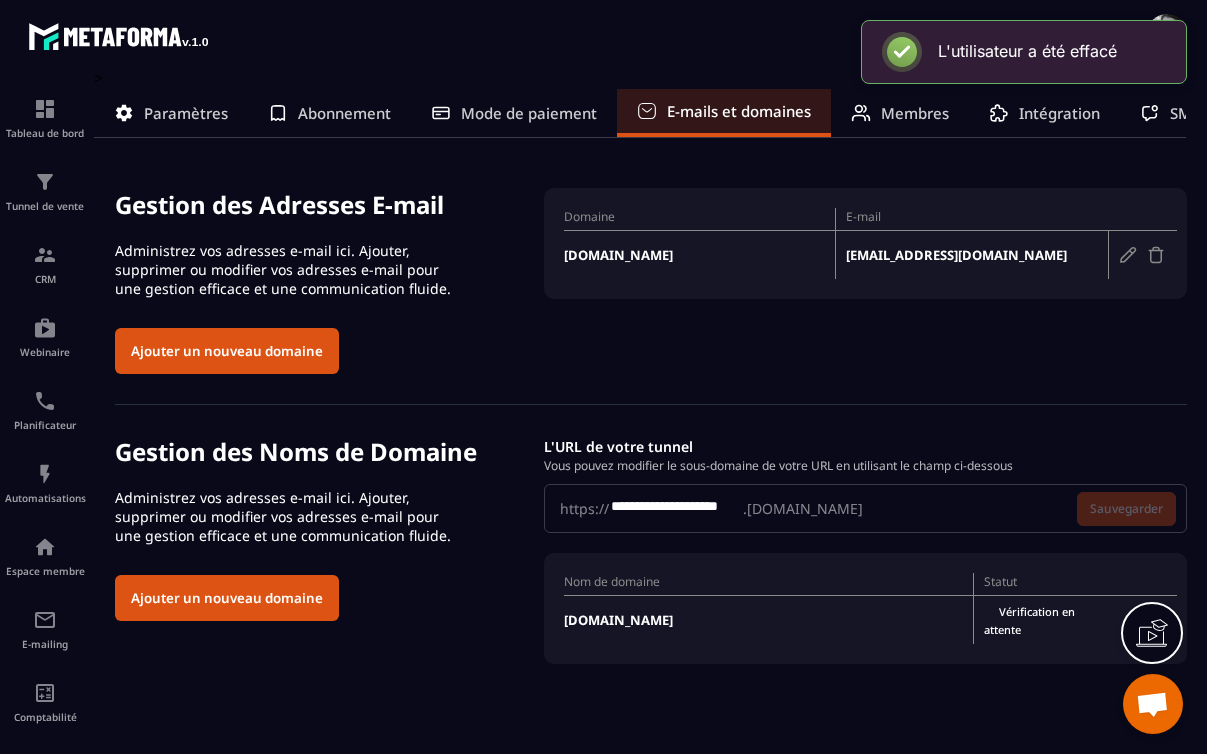 scroll, scrollTop: 0, scrollLeft: 0, axis: both 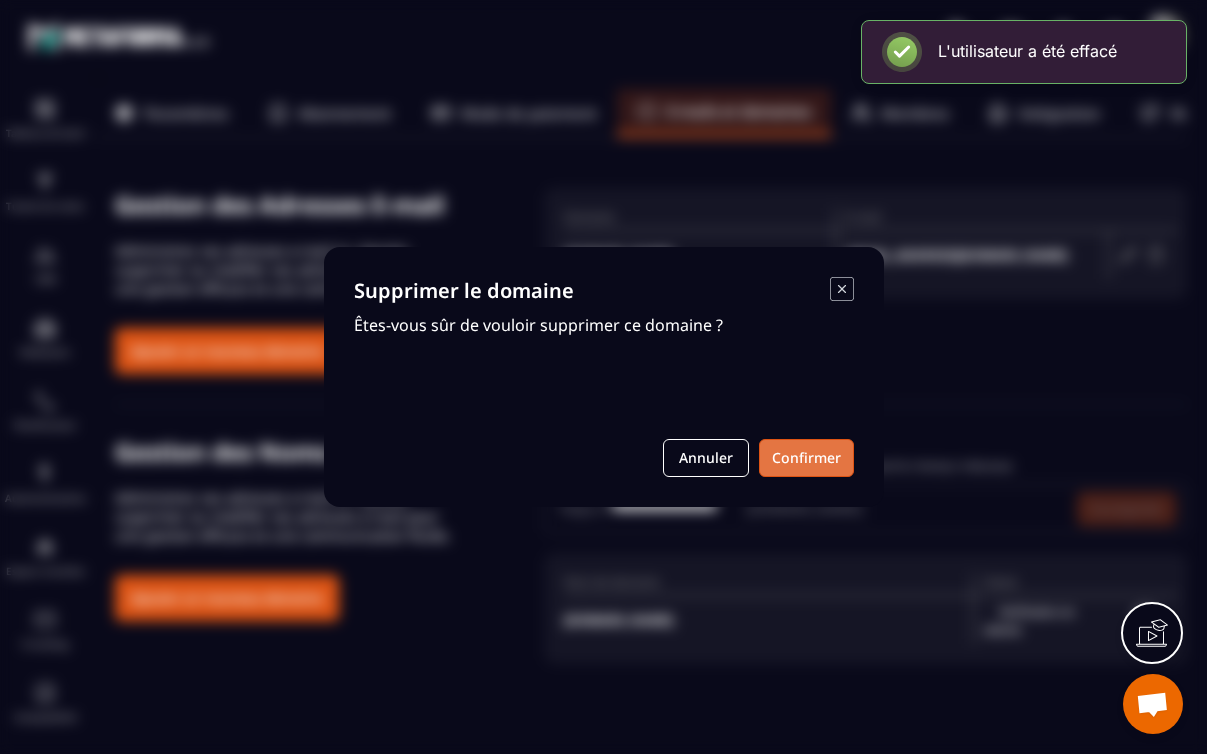 click on "Confirmer" at bounding box center [806, 458] 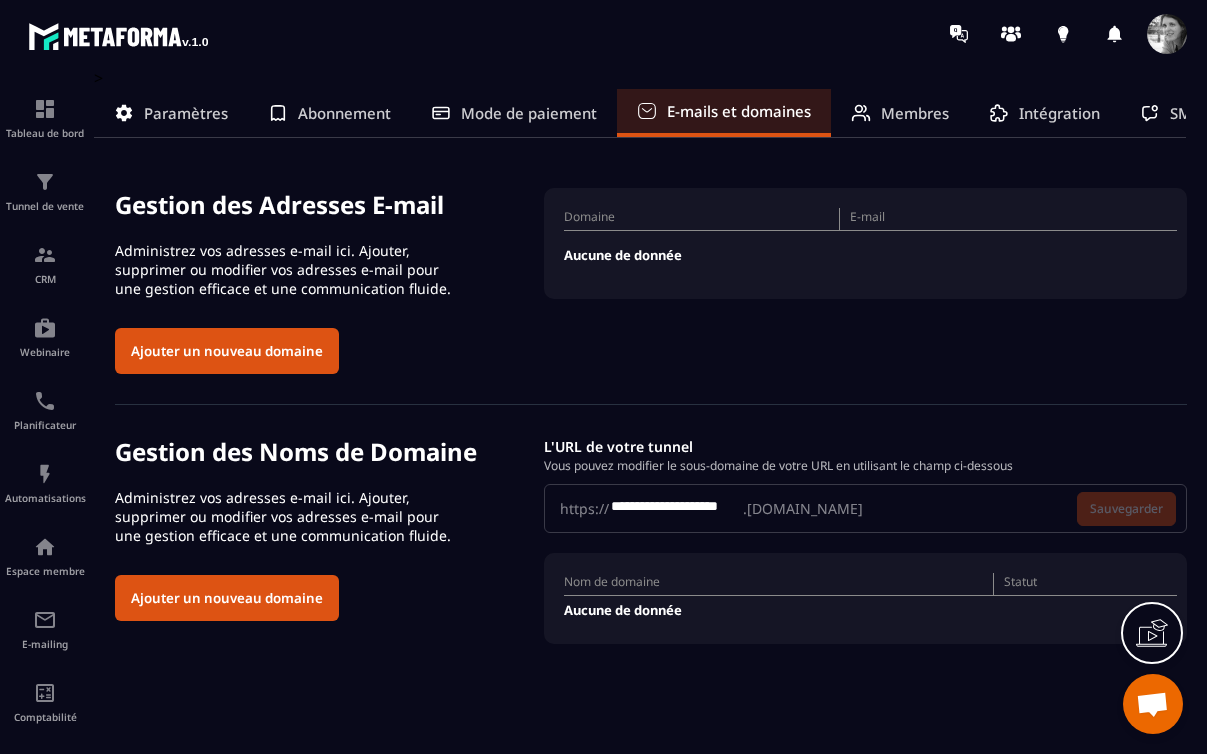 click on "Gestion des Adresses E-mail Administrez vos adresses e-mail ici. Ajouter, supprimer ou modifier vos adresses e-mail pour une gestion efficace et une communication fluide. Ajouter un nouveau domaine Domaine E-mail Aucune de donnée" at bounding box center [651, 281] 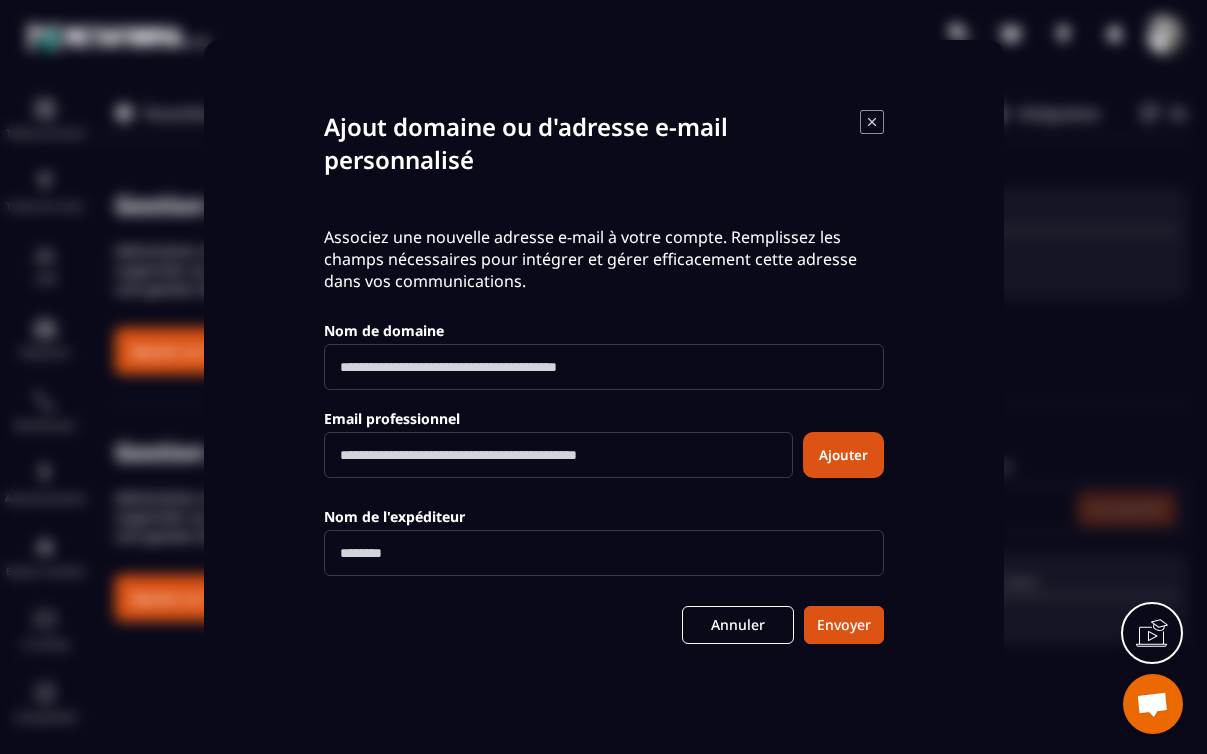 click at bounding box center (604, 367) 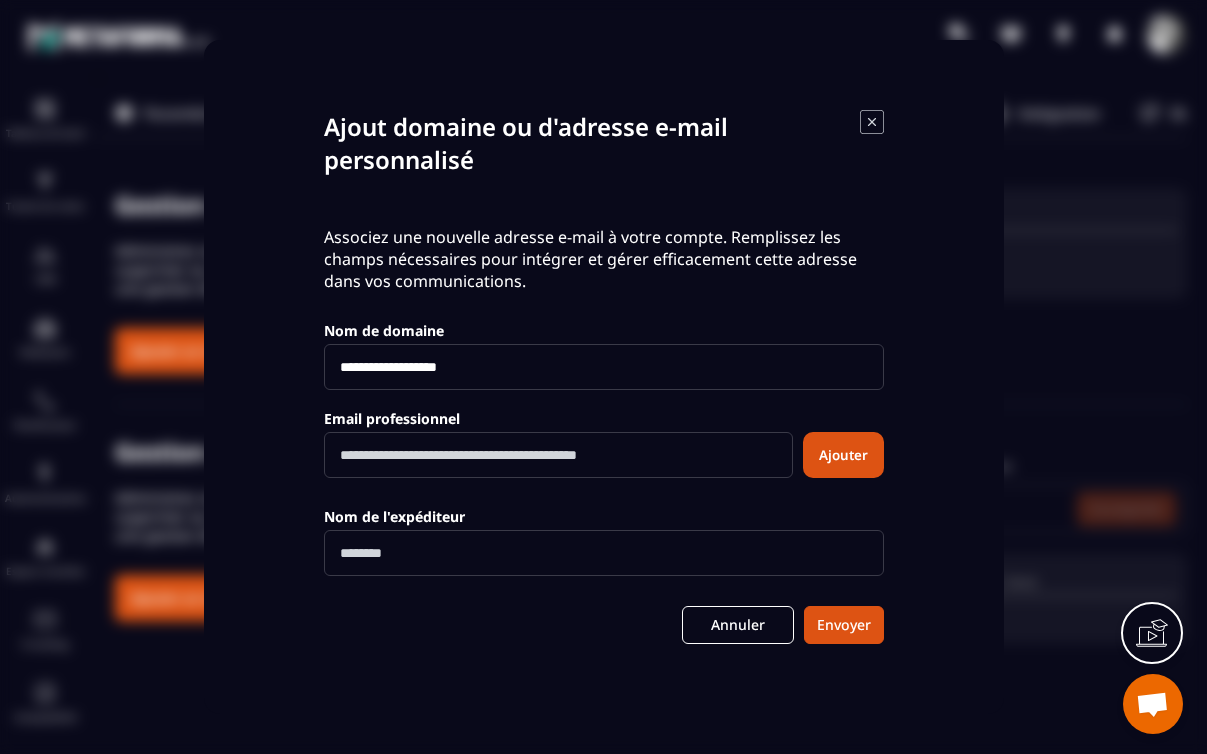 type on "**********" 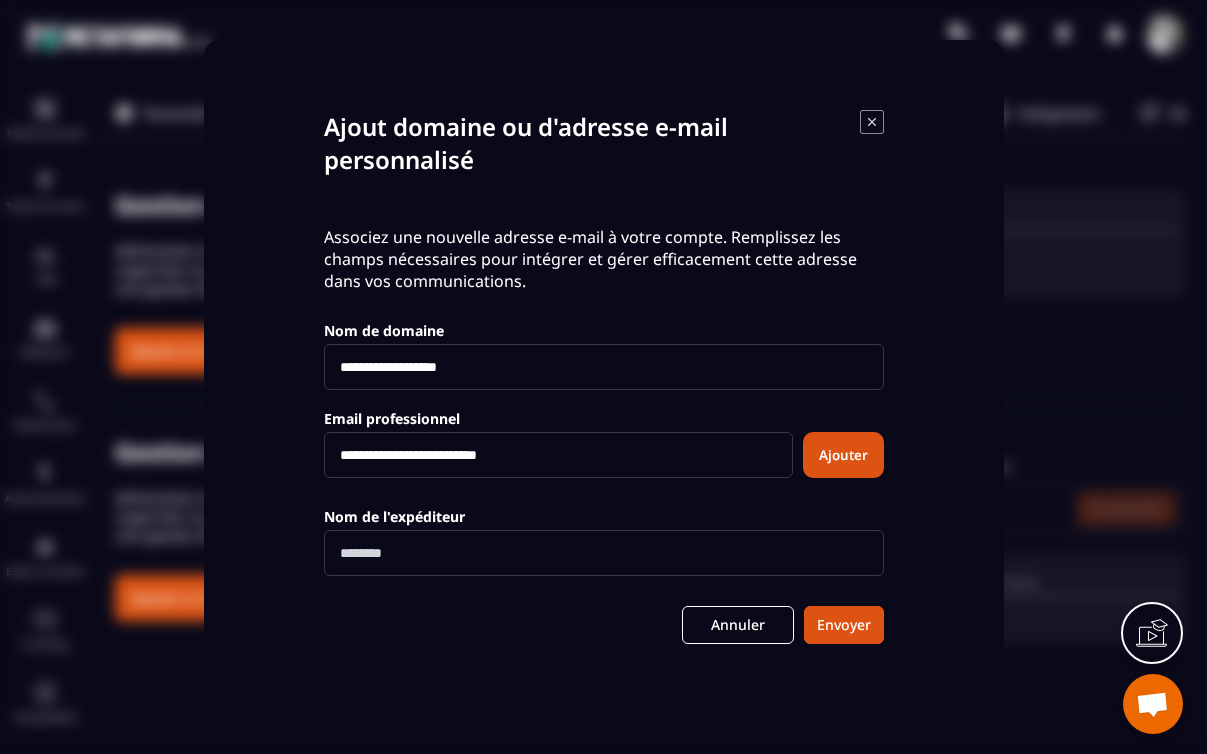 type on "**********" 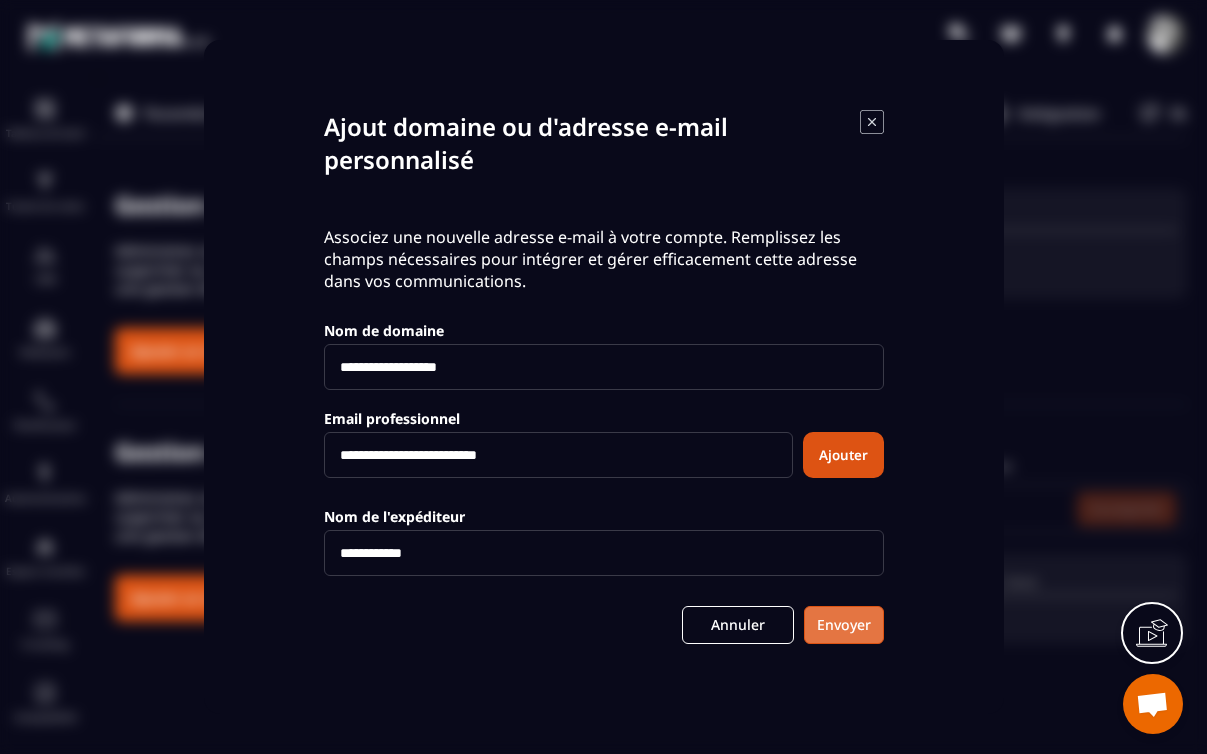 click on "Envoyer" at bounding box center [844, 625] 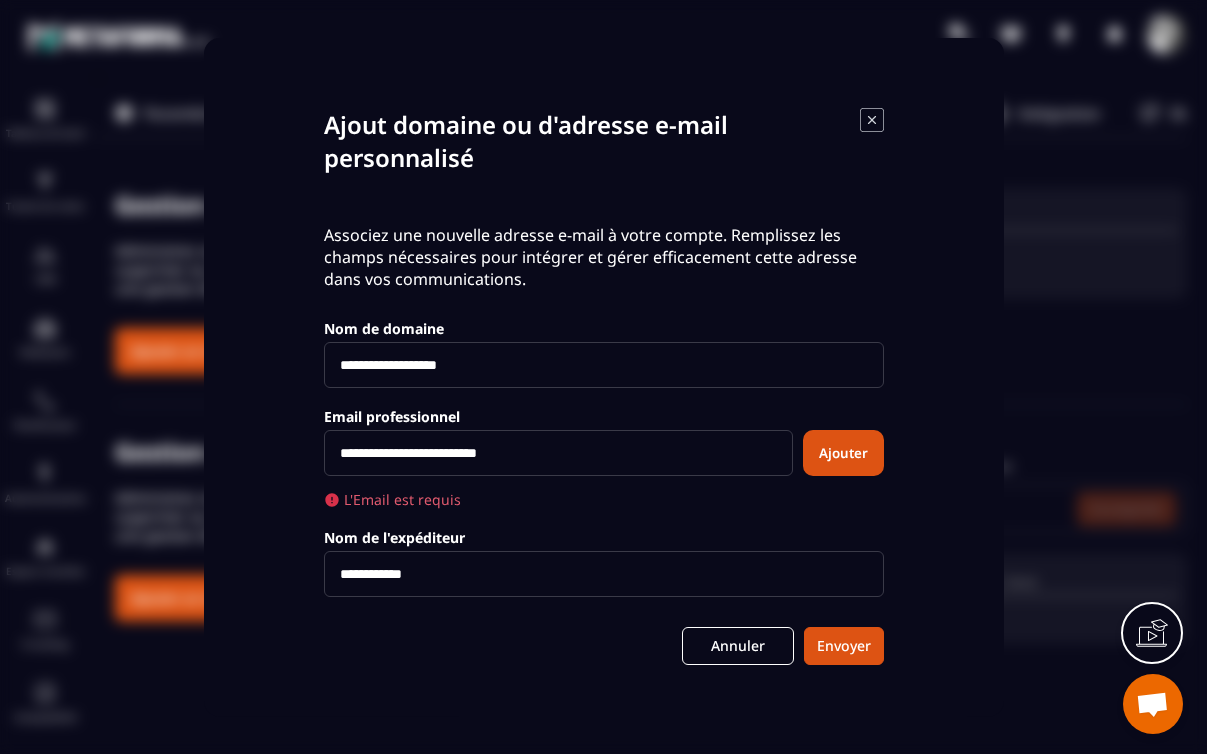 click on "Ajouter" at bounding box center [843, 453] 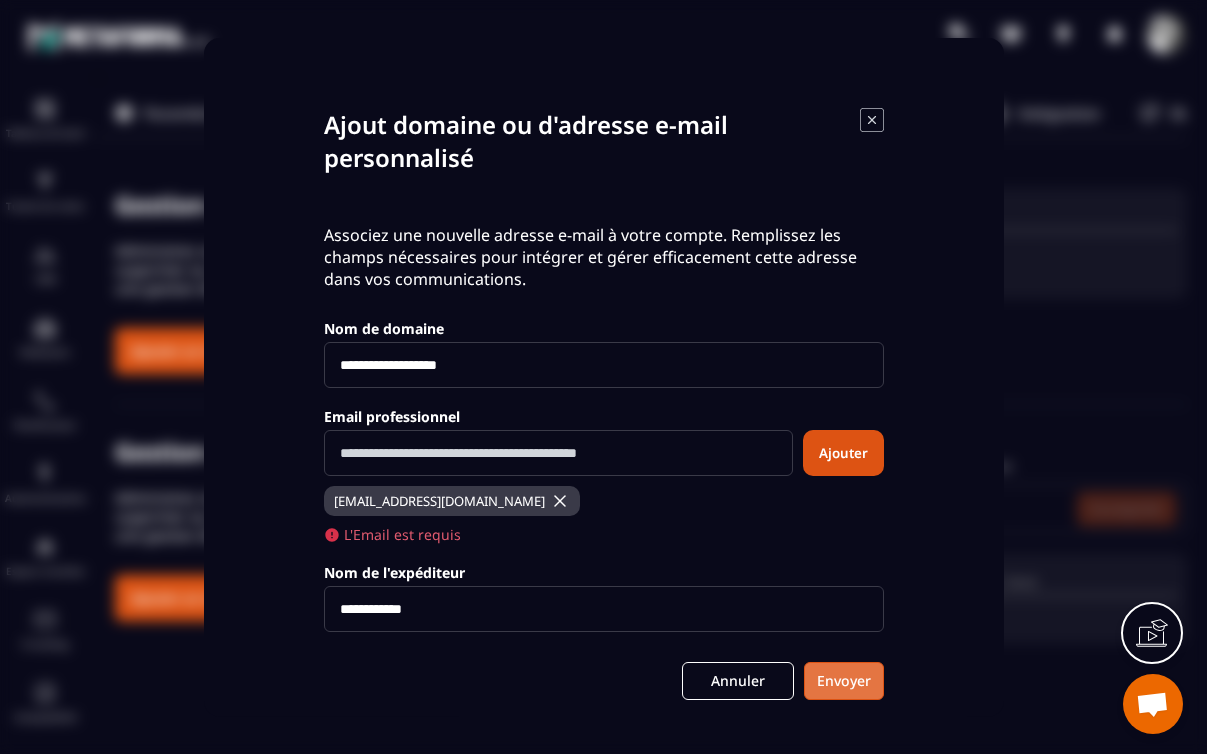 click on "Envoyer" at bounding box center (844, 681) 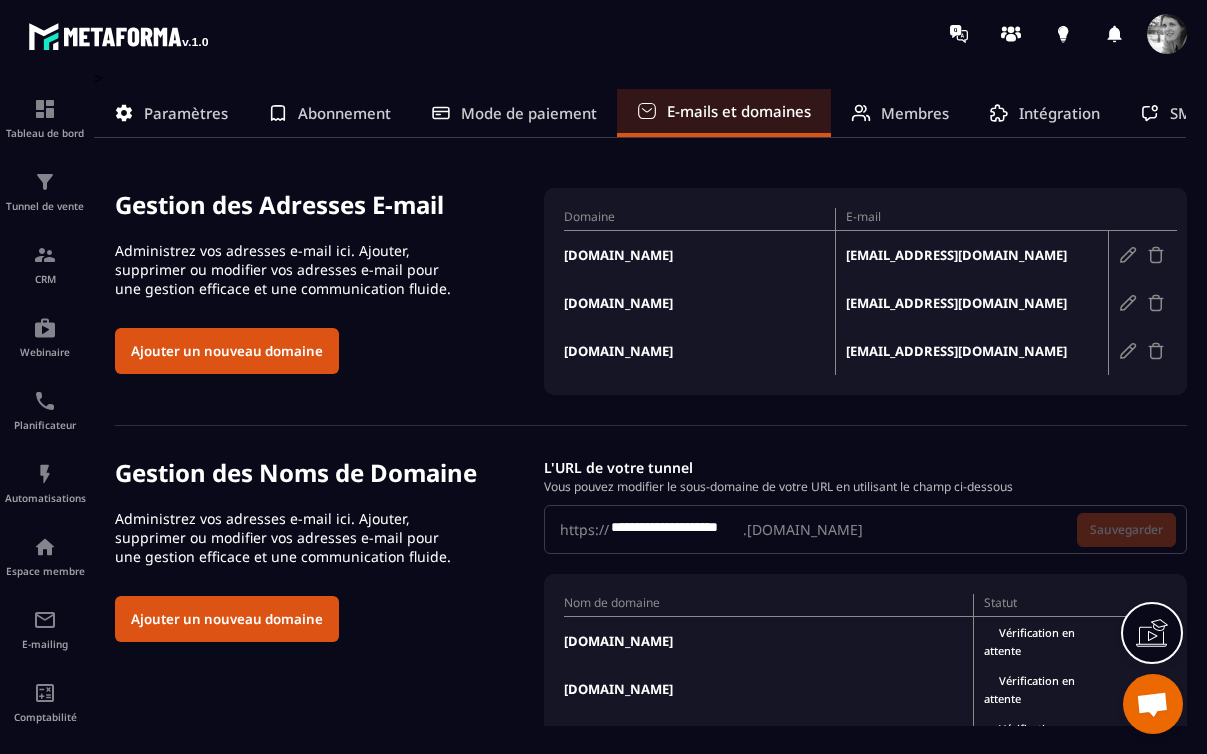 click on "mlfallotecriture.fr" at bounding box center [700, 255] 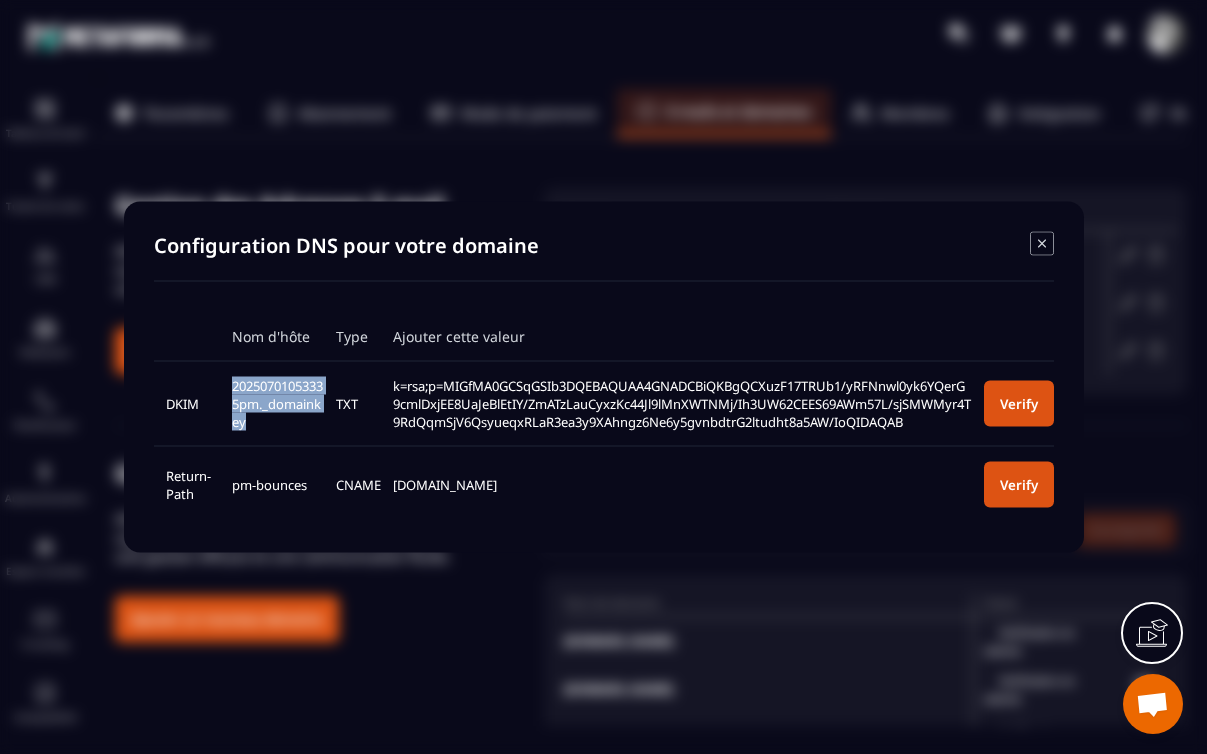 drag, startPoint x: 232, startPoint y: 380, endPoint x: 279, endPoint y: 421, distance: 62.369865 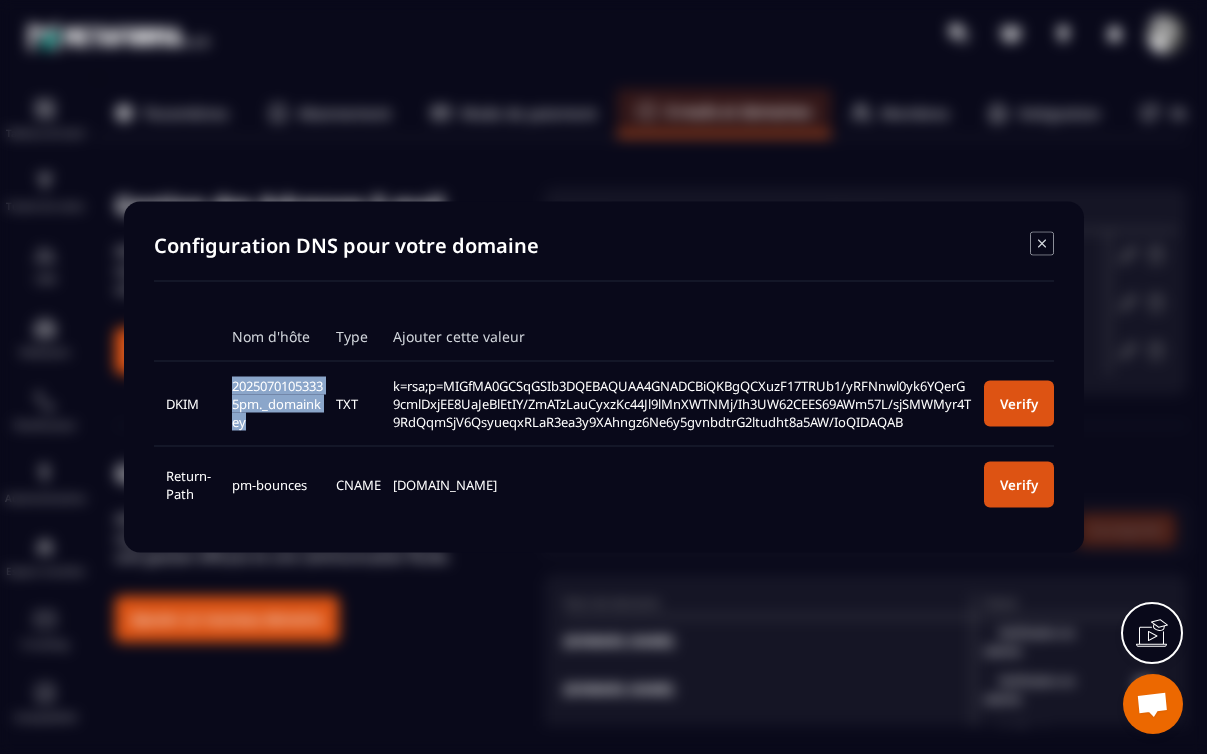 copy on "20250701053335pm._domainkey" 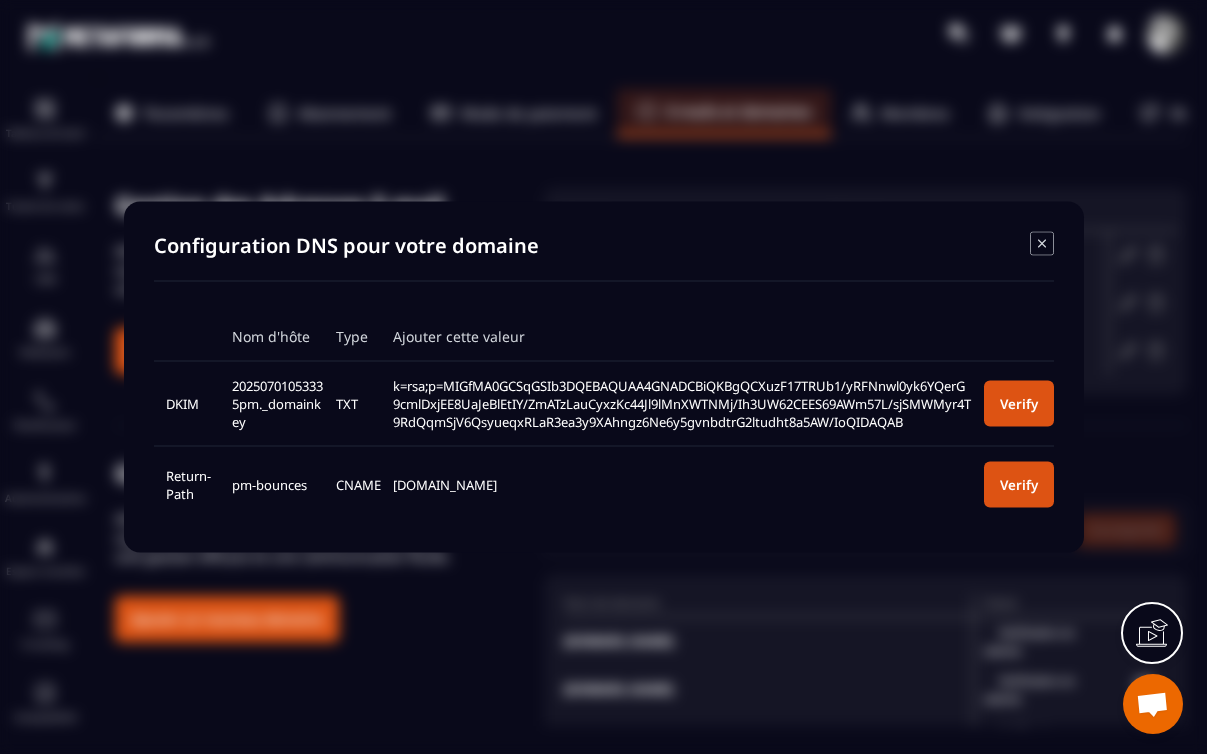 click on "k=rsa;p=MIGfMA0GCSqGSIb3DQEBAQUAA4GNADCBiQKBgQCXuzF17TRUb1/yRFNnwl0yk6YQerG9cmlDxjEE8UaJeBlEtIY/ZmATzLauCyxzKc44Jl9lMnXWTNMj/Ih3UW62CEES69AWm57L/sjSMWMyr4T9RdQqmSjV6QsyueqxRLaR3ea3y9XAhngz6Ne6y5gvnbdtrG2ltudht8a5AW/IoQIDAQAB" at bounding box center [682, 404] 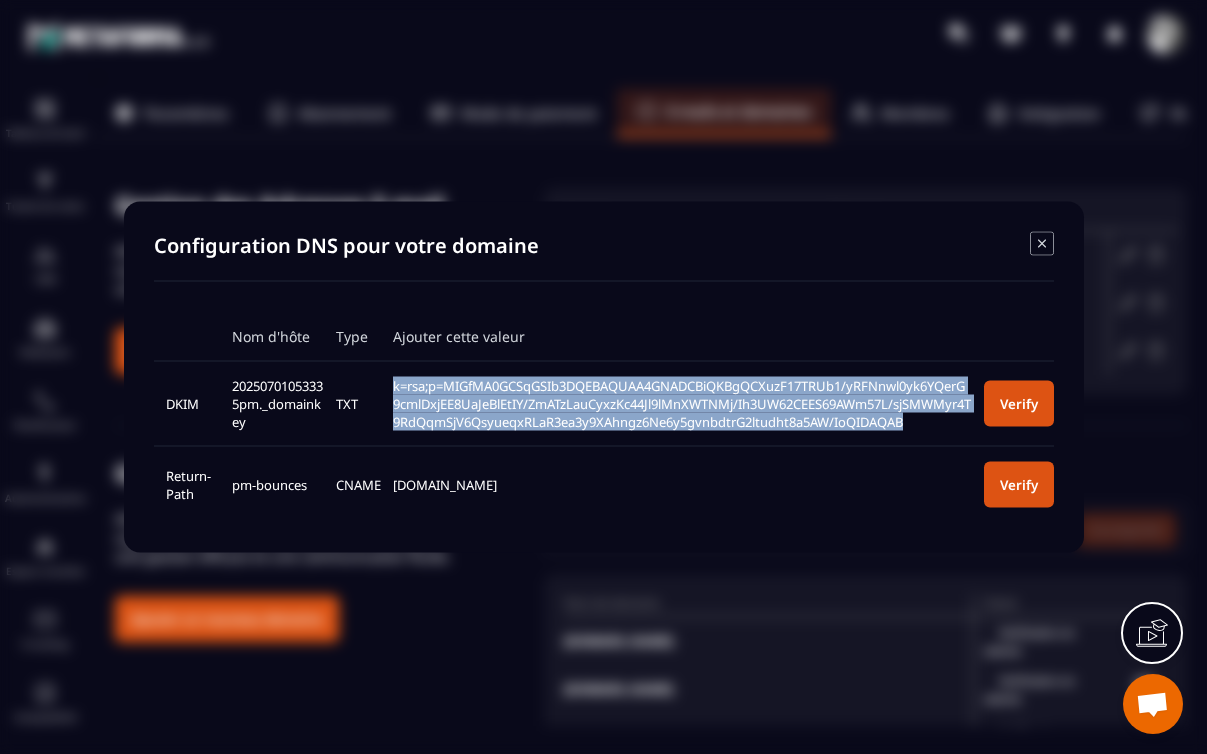 drag, startPoint x: 403, startPoint y: 385, endPoint x: 952, endPoint y: 428, distance: 550.6814 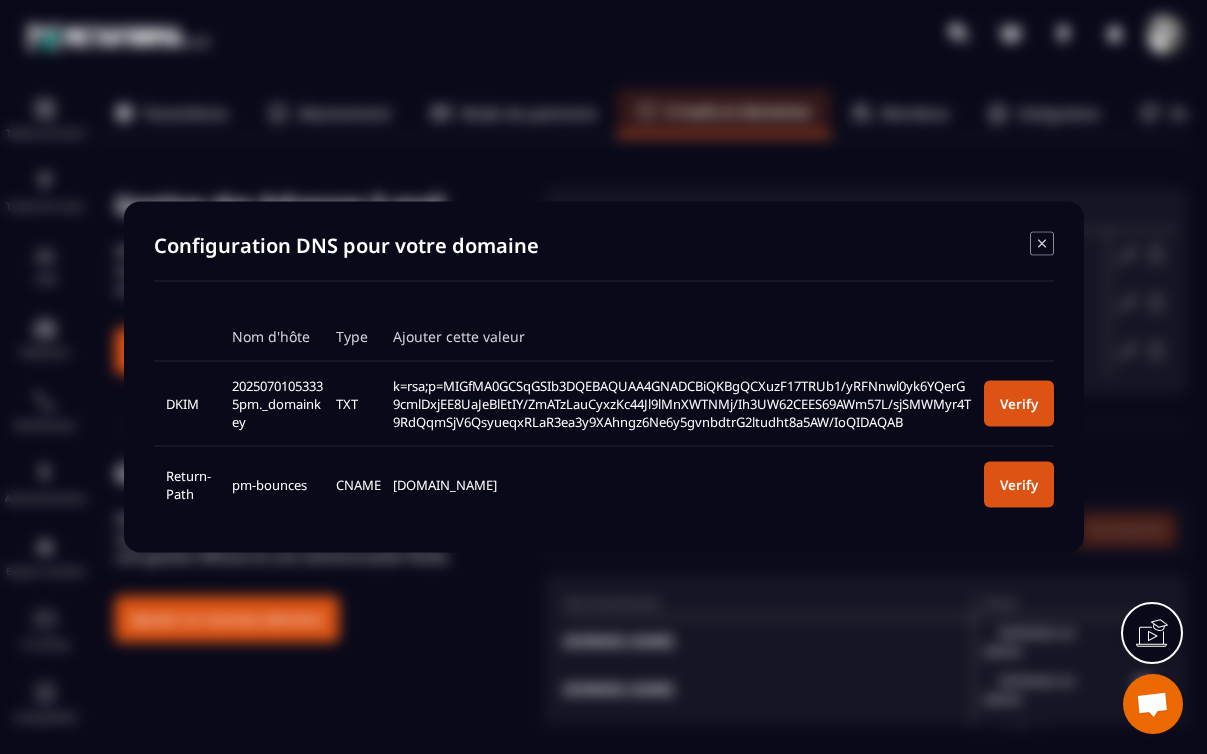 click at bounding box center (603, 377) 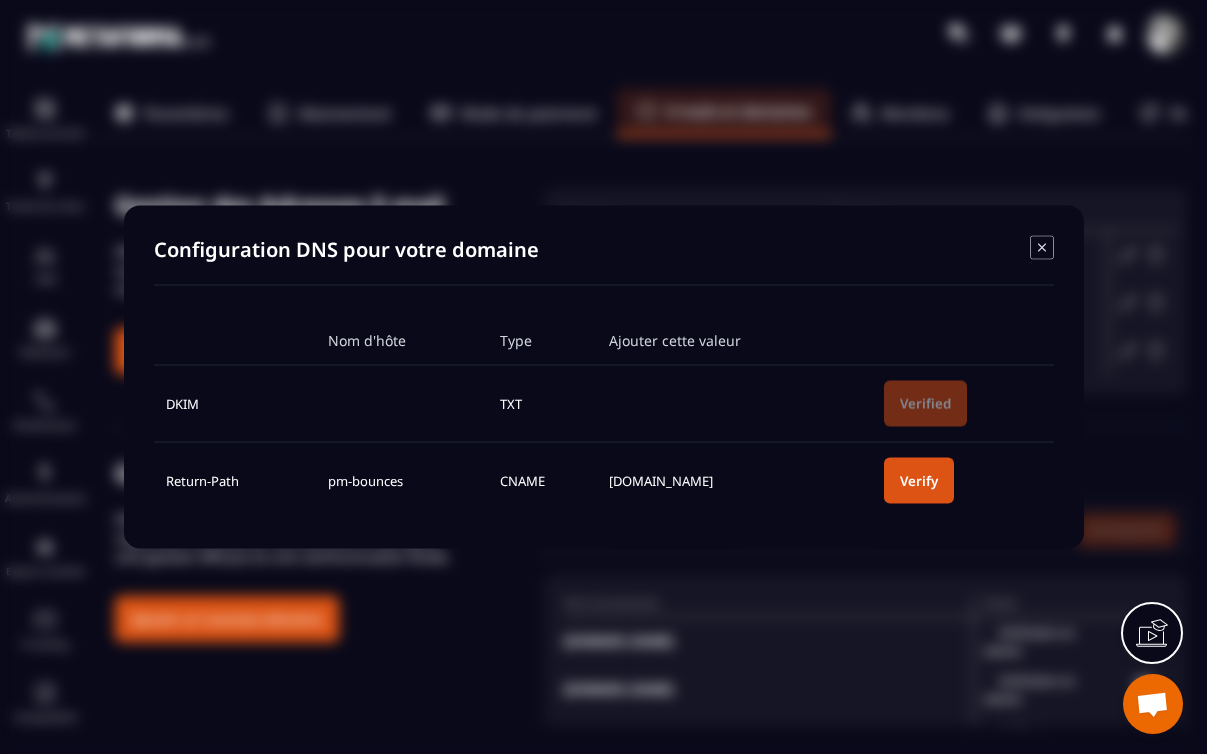 click 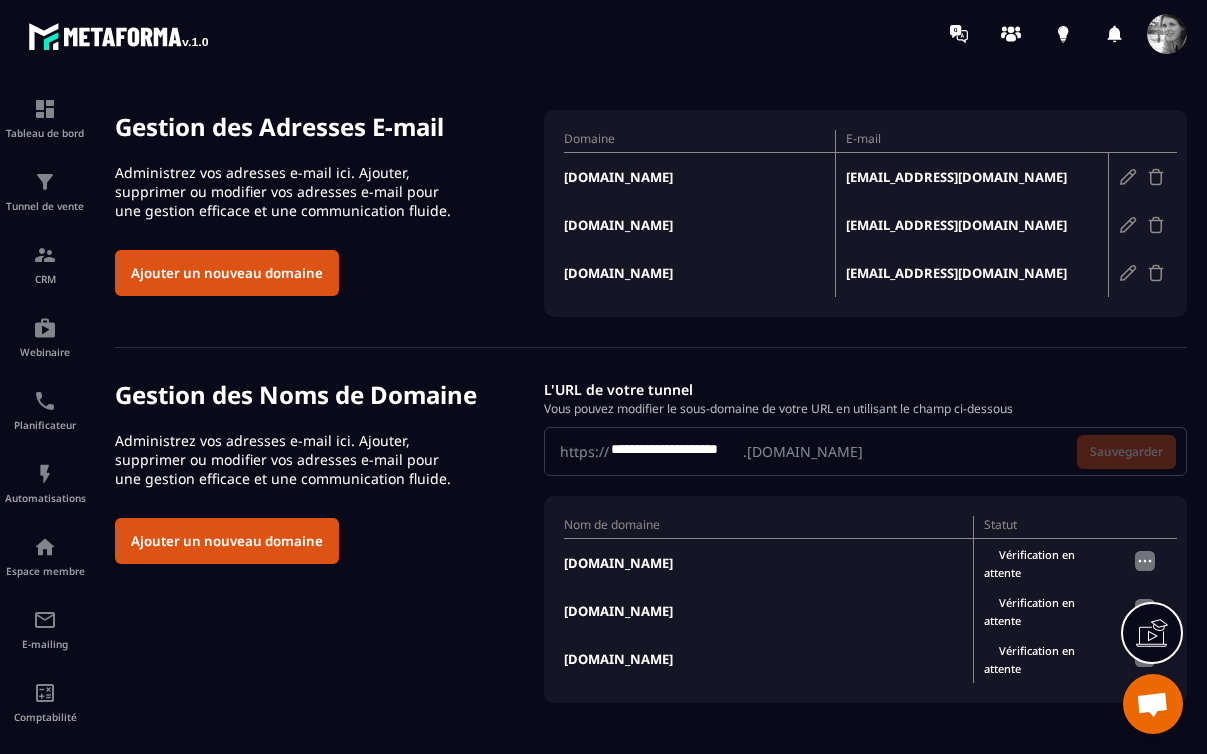 scroll, scrollTop: 85, scrollLeft: 0, axis: vertical 